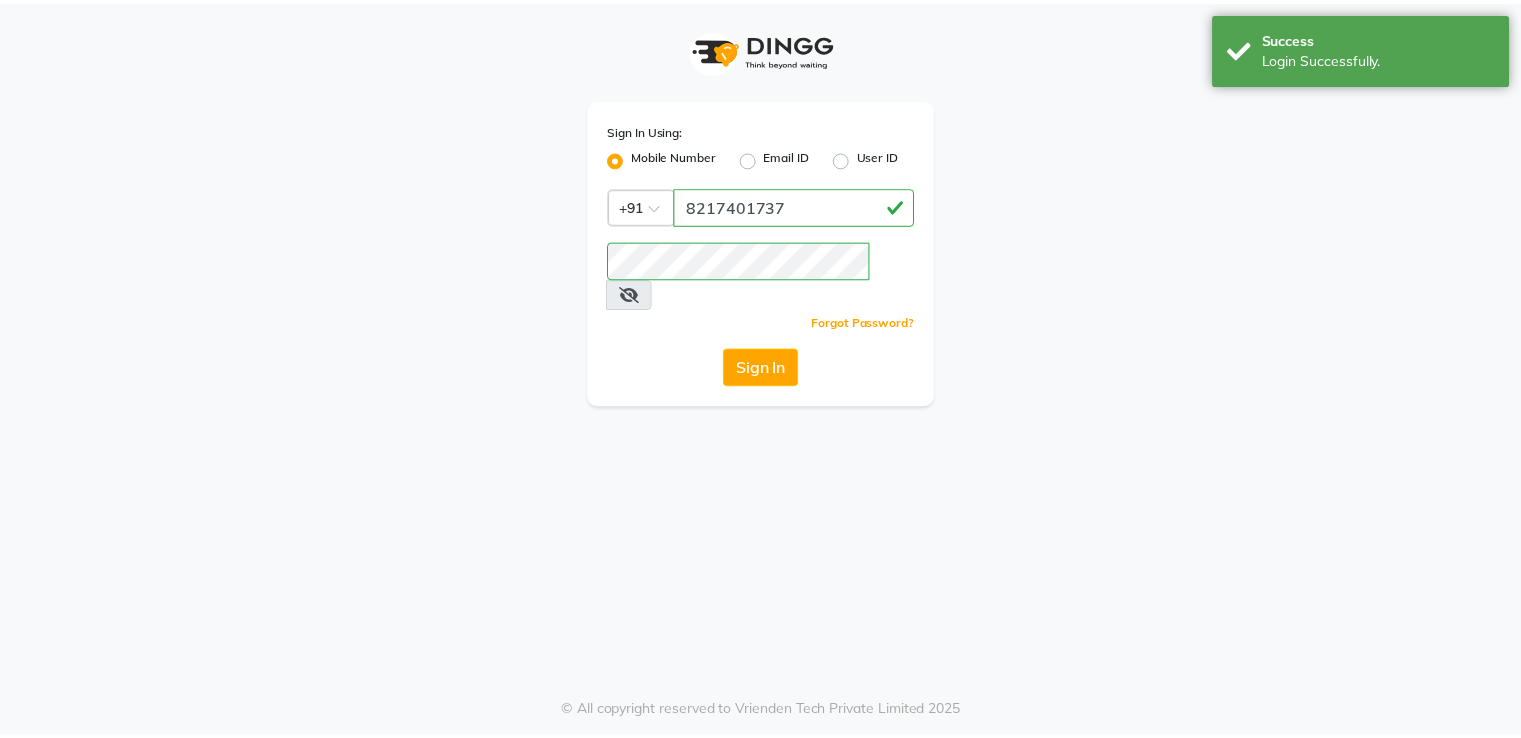 scroll, scrollTop: 0, scrollLeft: 0, axis: both 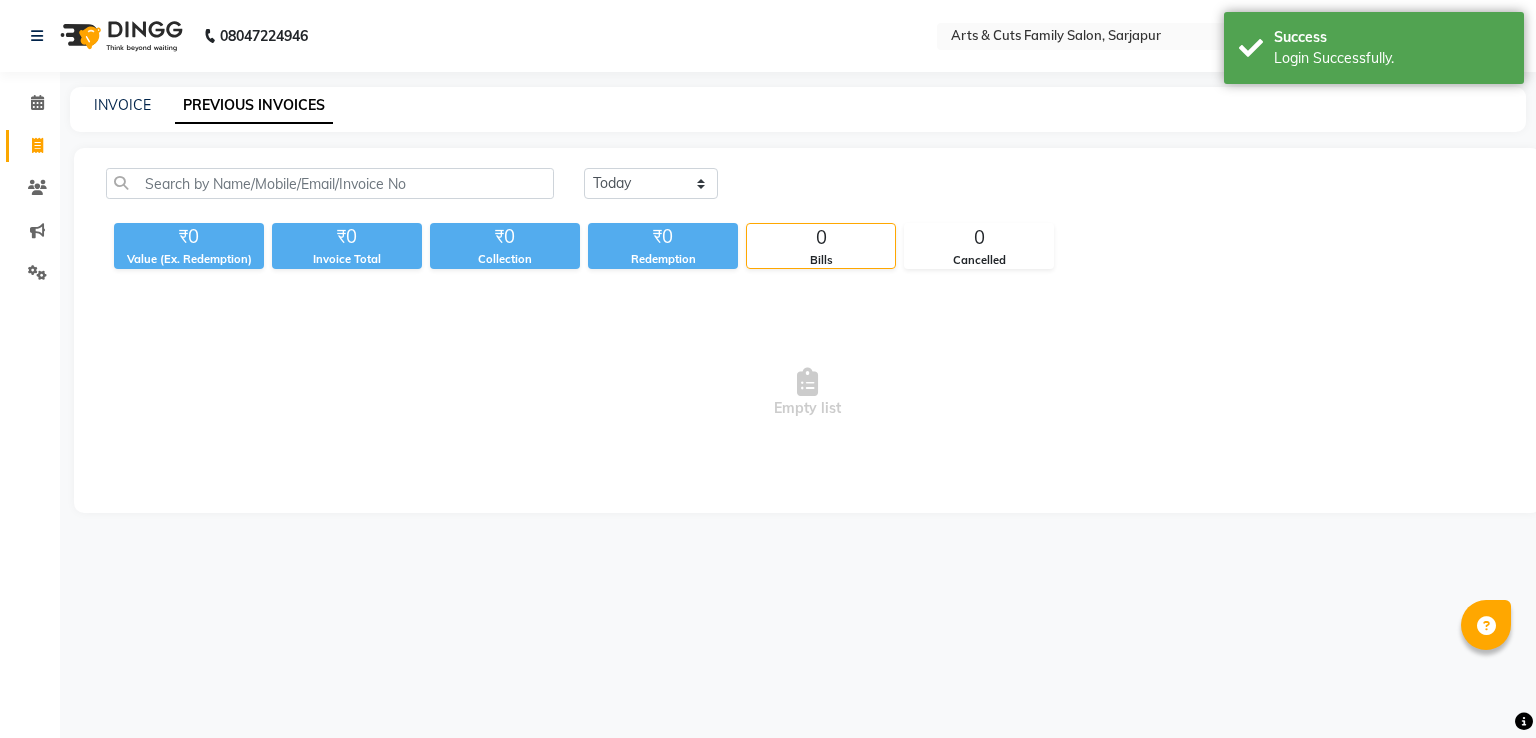 select on "en" 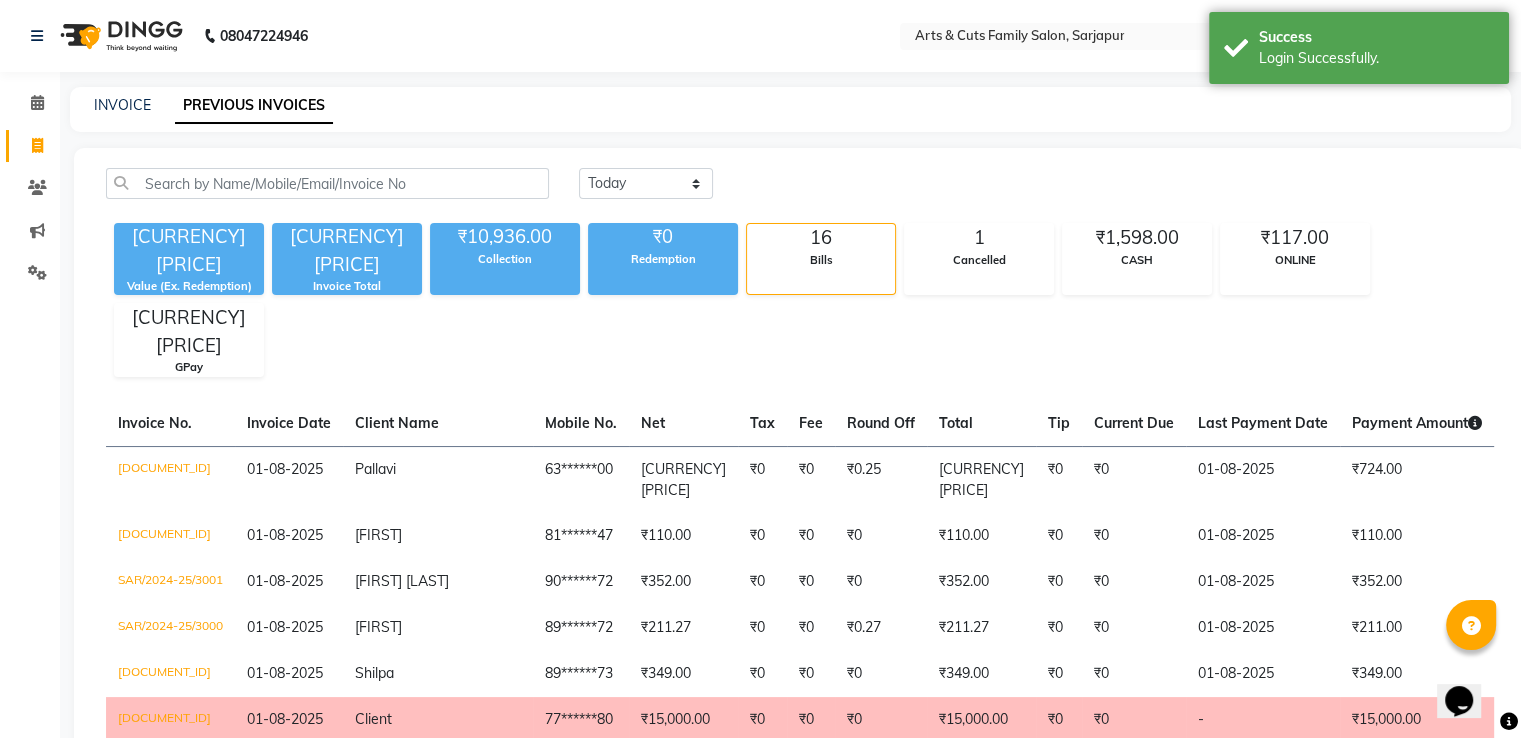scroll, scrollTop: 0, scrollLeft: 0, axis: both 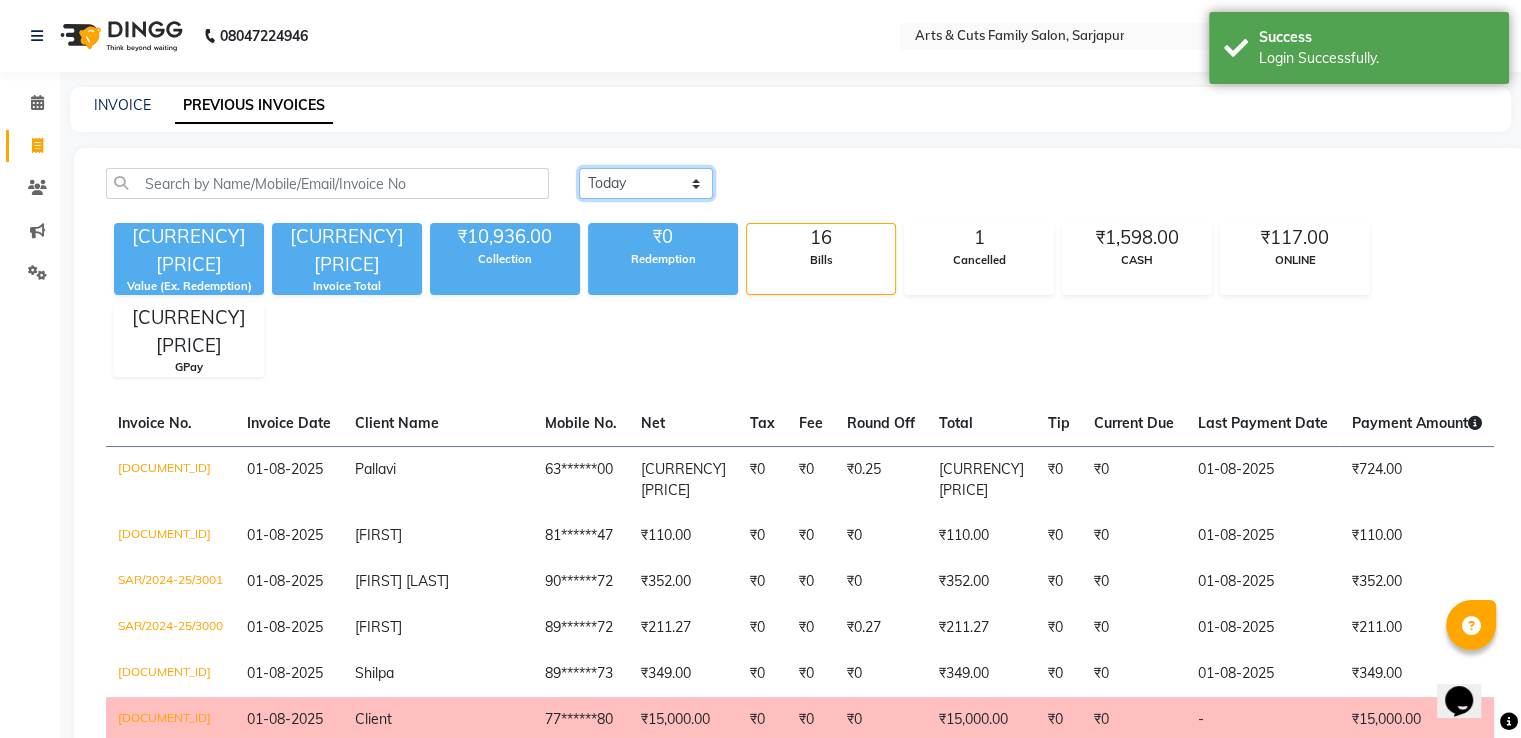 drag, startPoint x: 654, startPoint y: 189, endPoint x: 88, endPoint y: 92, distance: 574.2517 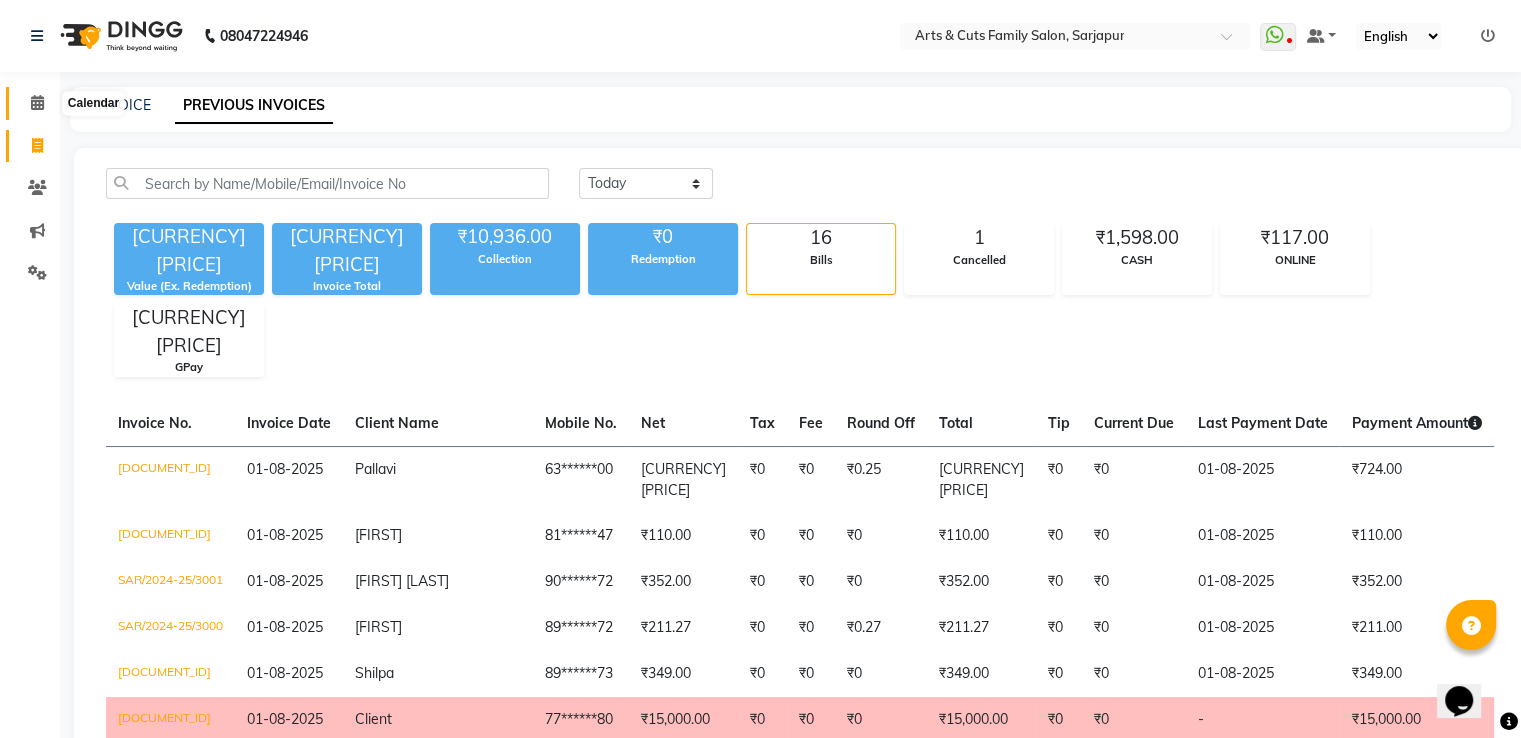 click 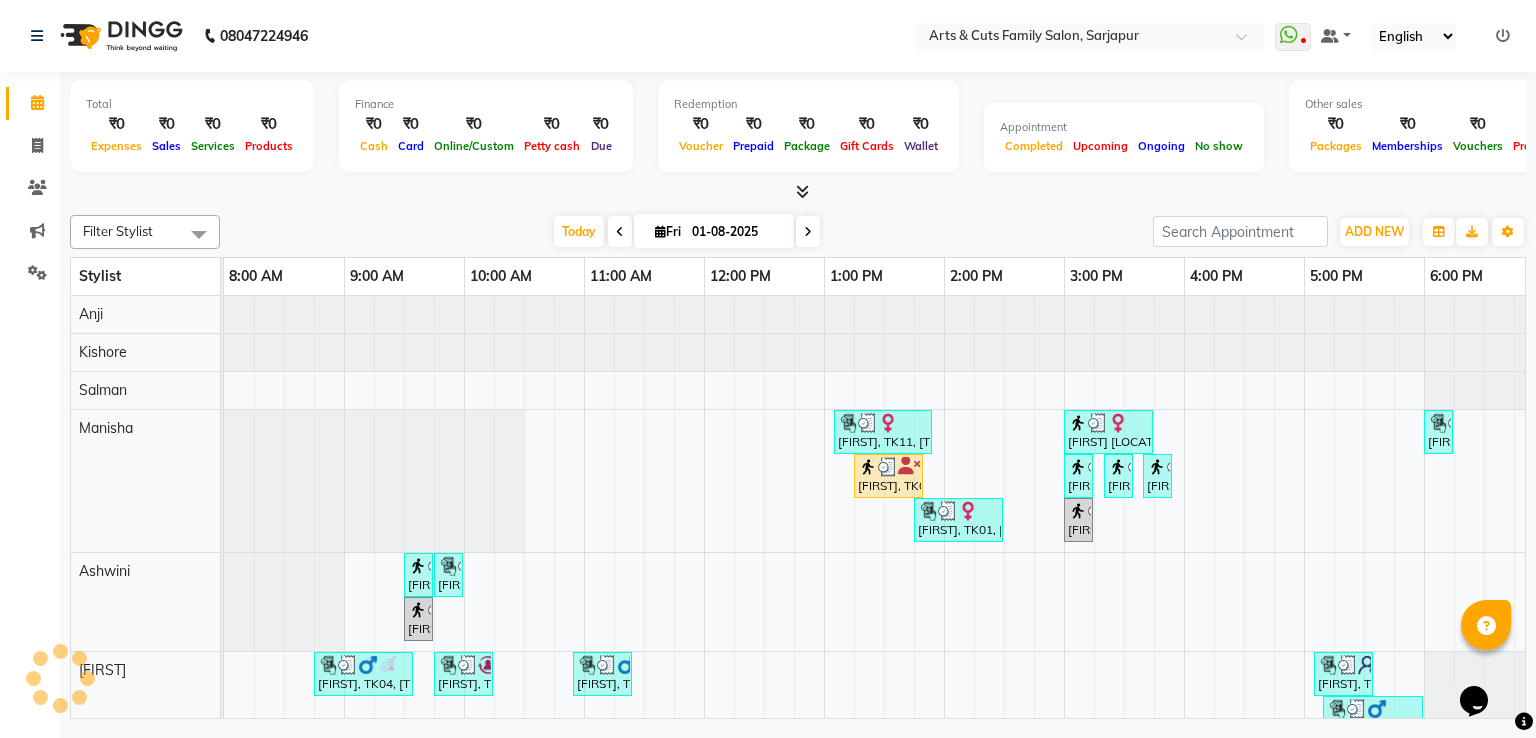 scroll, scrollTop: 0, scrollLeft: 0, axis: both 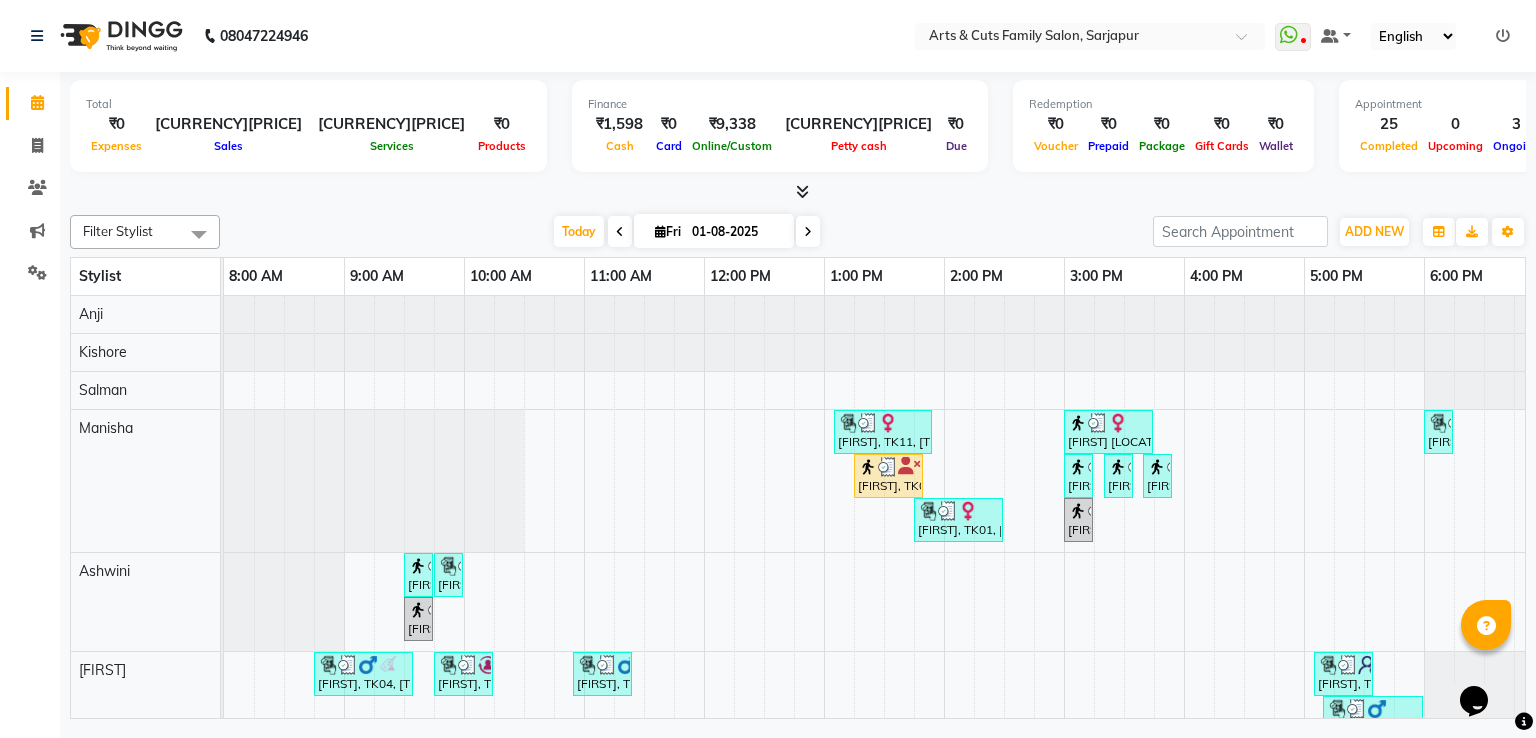 click at bounding box center [620, 232] 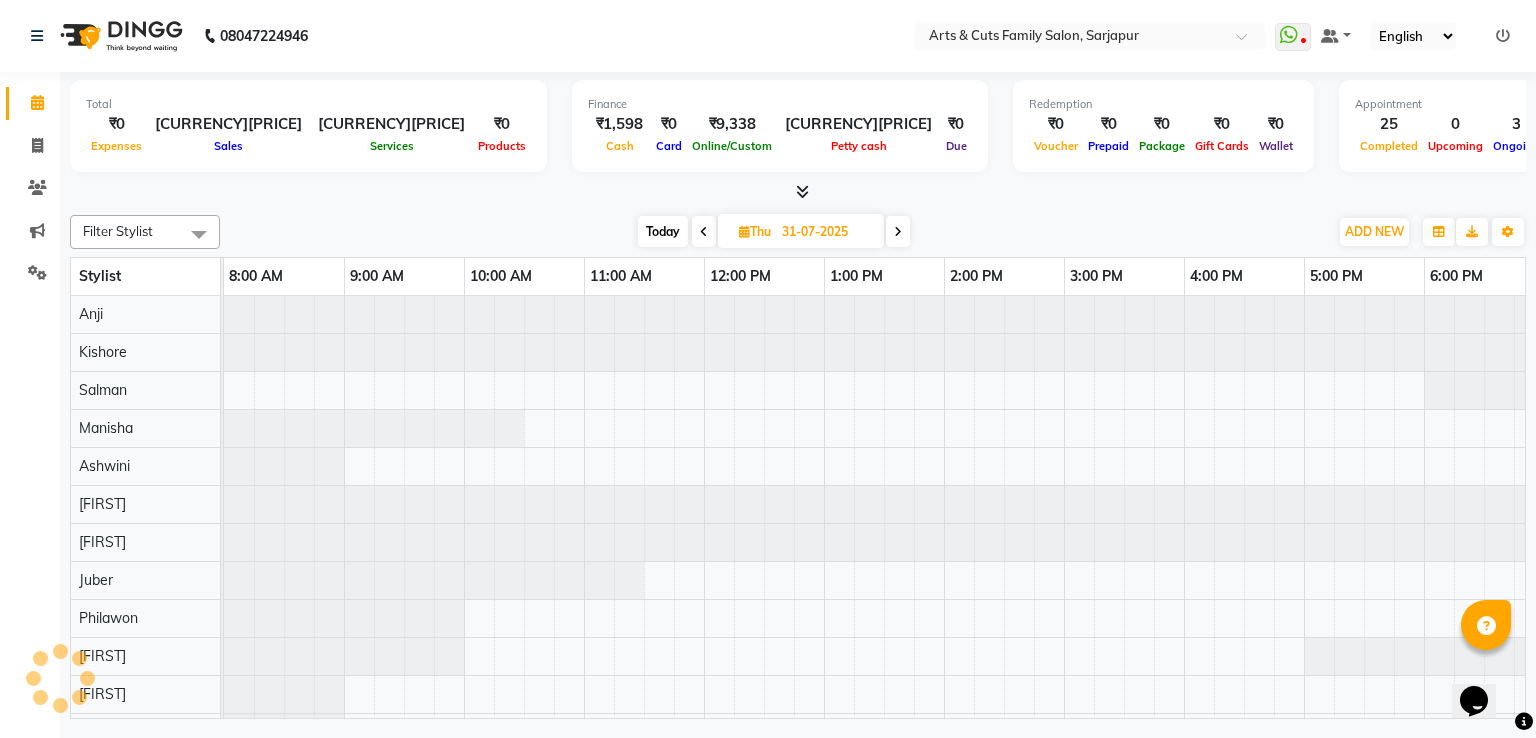 scroll, scrollTop: 0, scrollLeft: 258, axis: horizontal 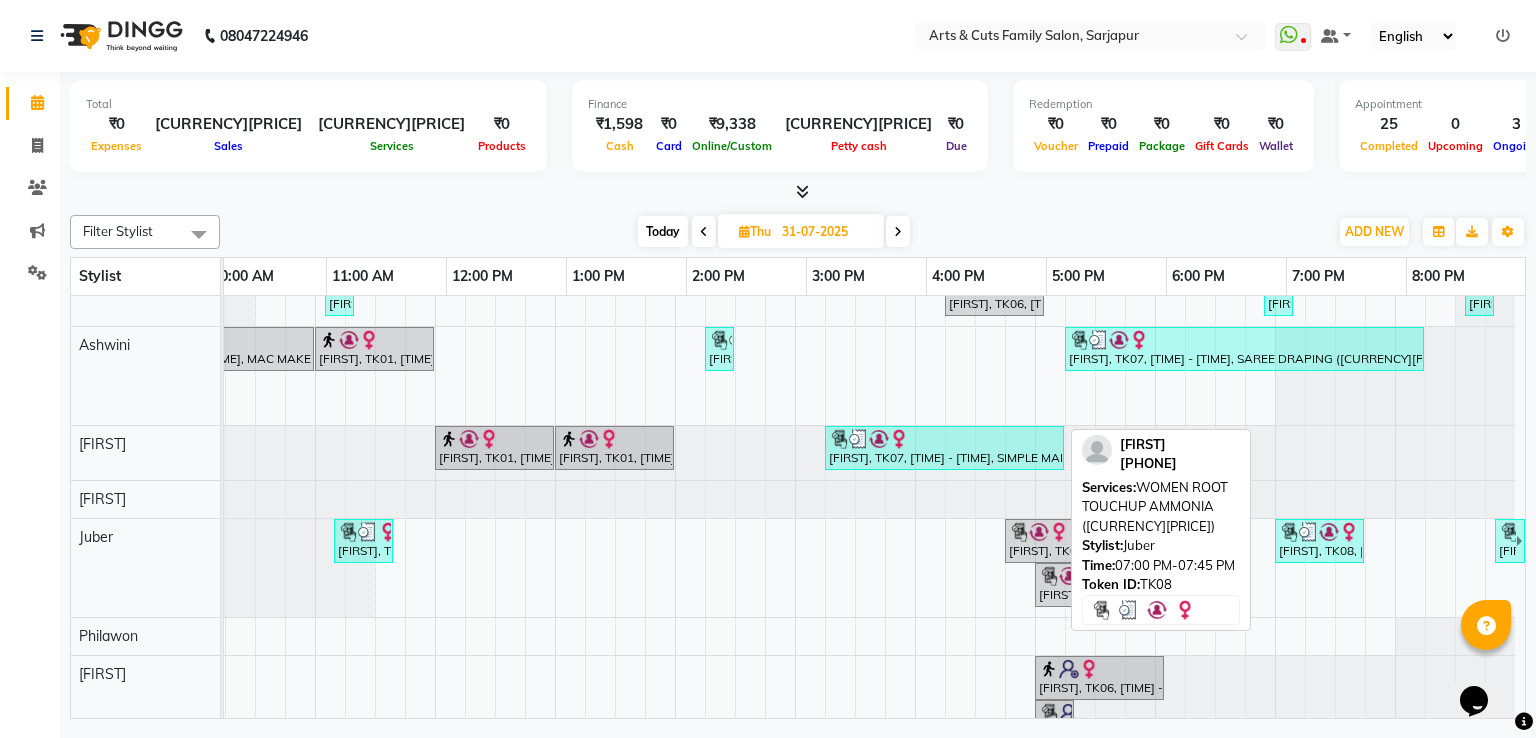 click at bounding box center [1289, 532] 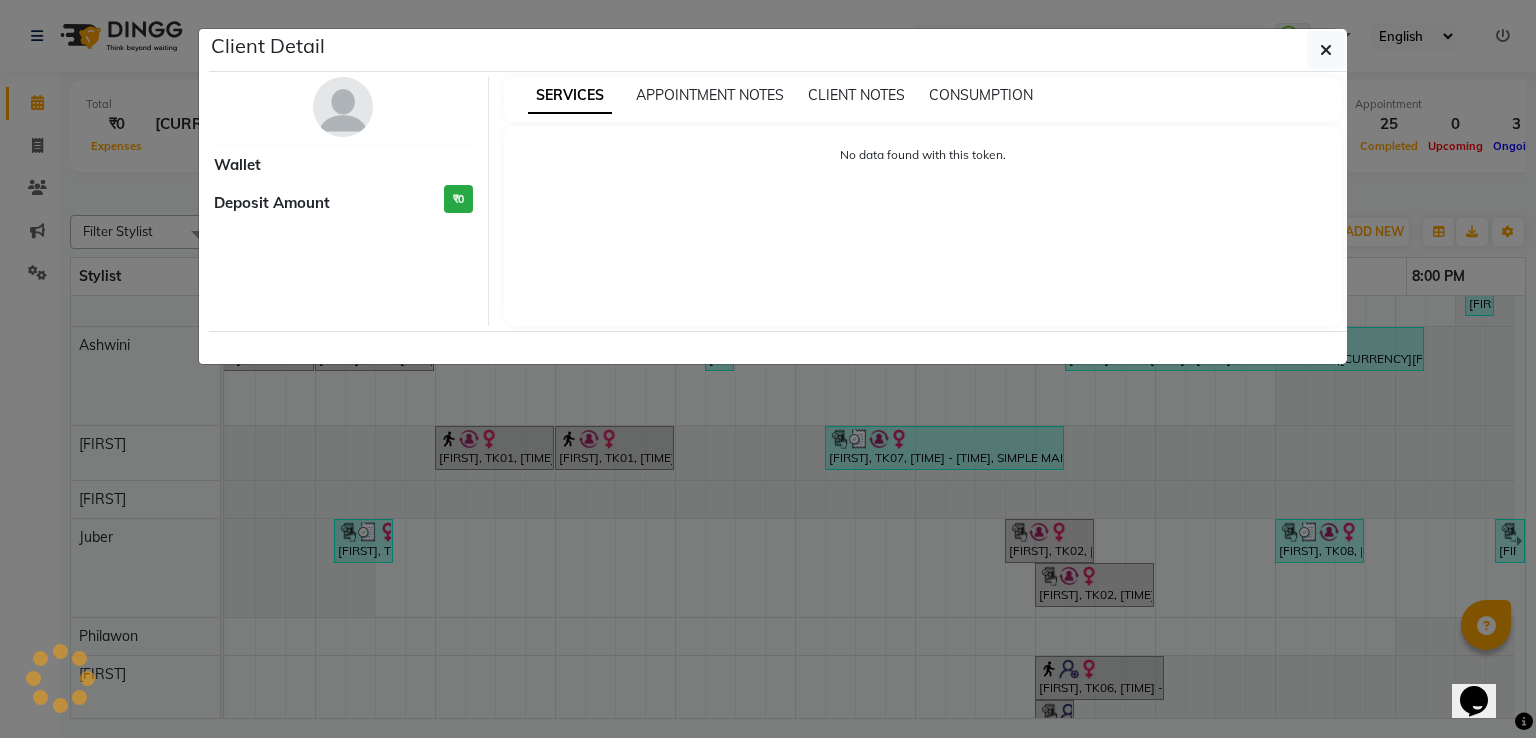 select on "3" 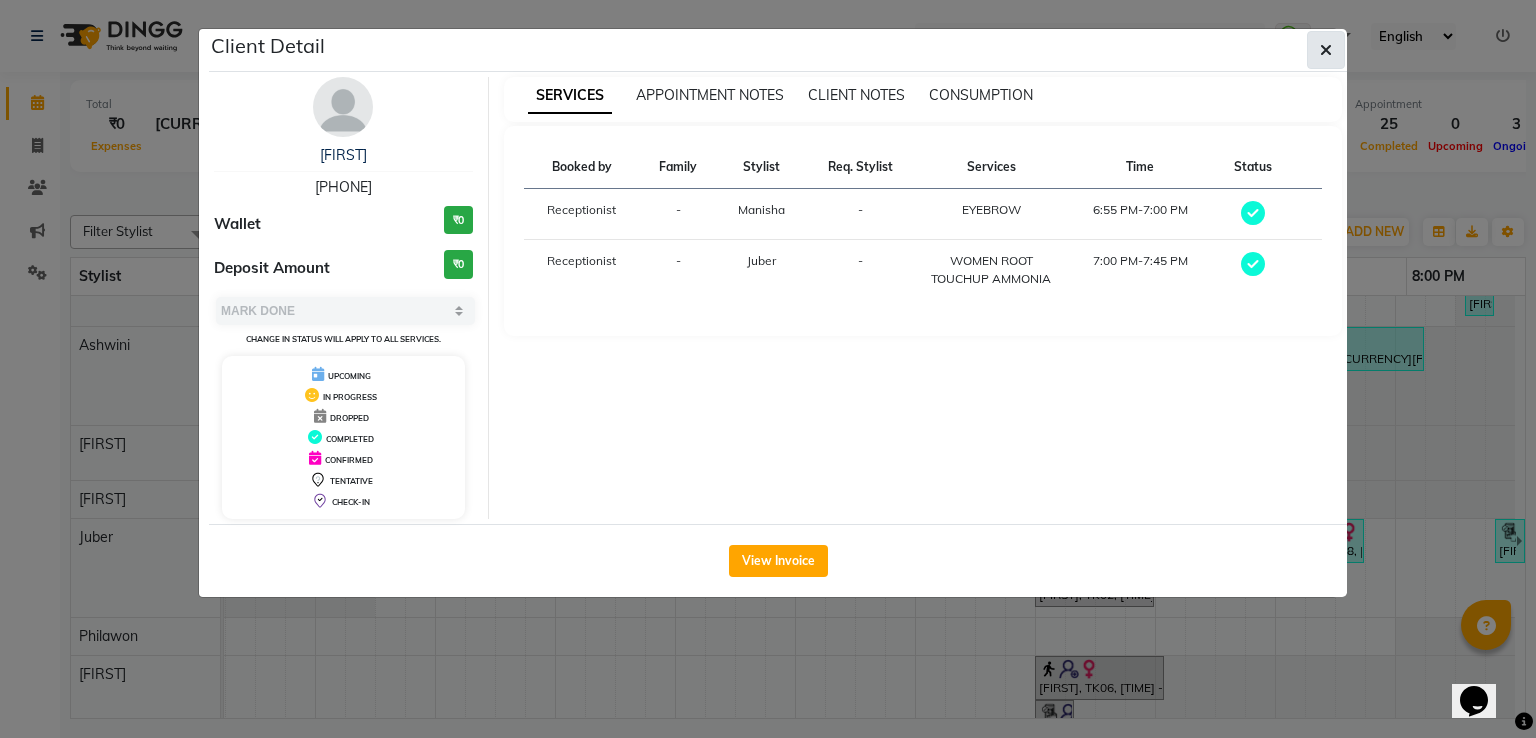 click 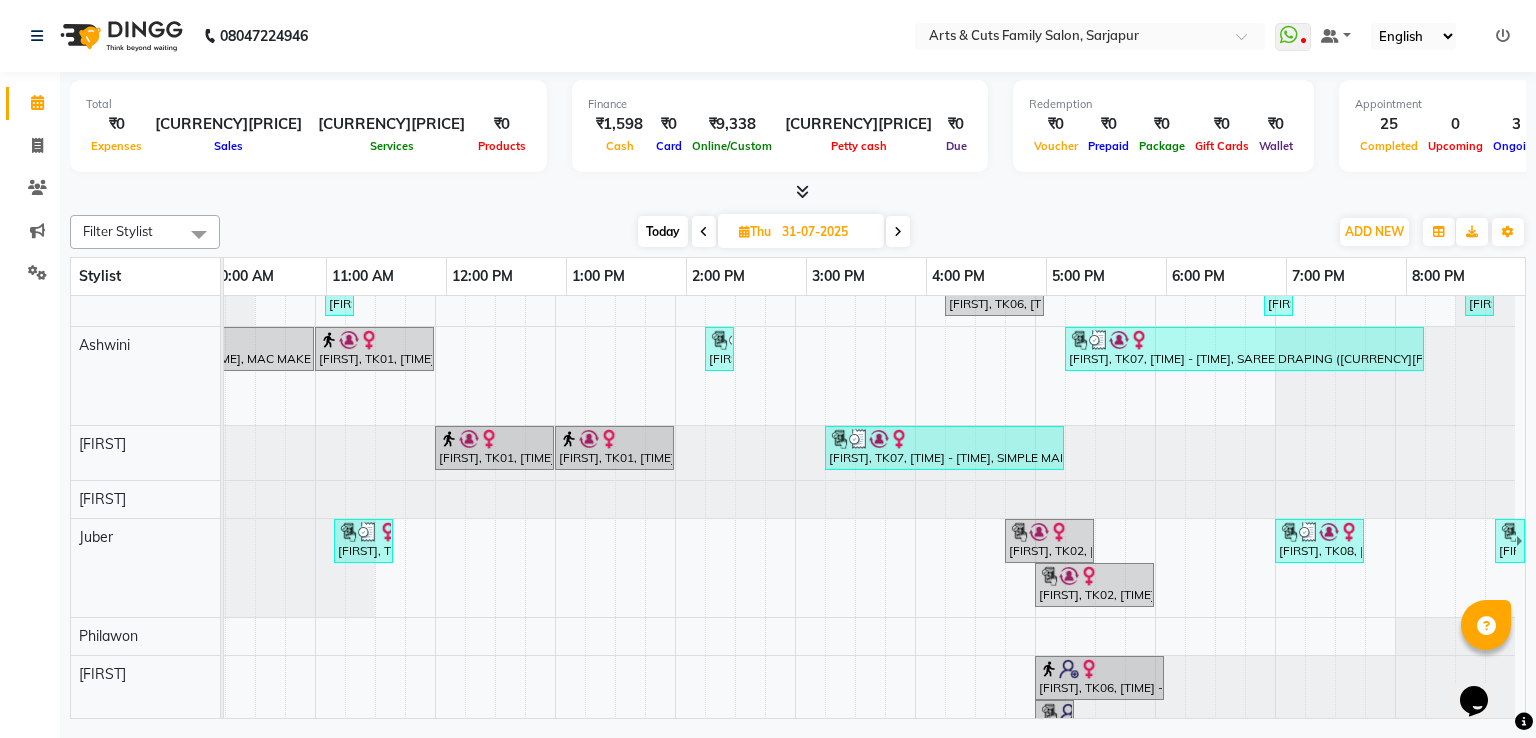 scroll, scrollTop: 24, scrollLeft: 283, axis: both 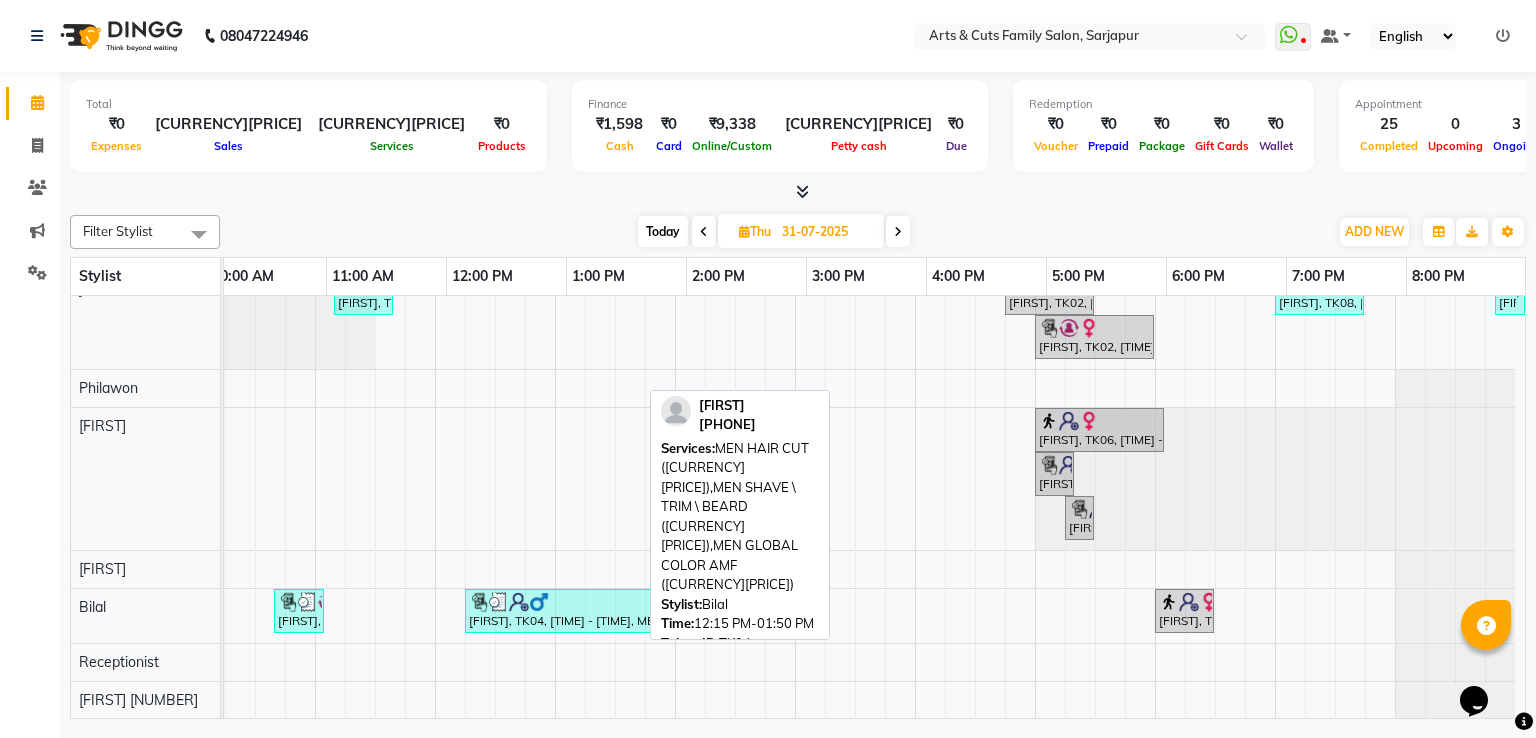 click on "[FIRST], TK04, [TIME] - [TIME], MEN HAIR CUT ([CURRENCY][PRICE]),MEN SHAVE \ TRIM \ BEARD ([CURRENCY][PRICE]),MEN GLOBAL COLOR AMF ([CURRENCY][PRICE])" at bounding box center (559, 611) 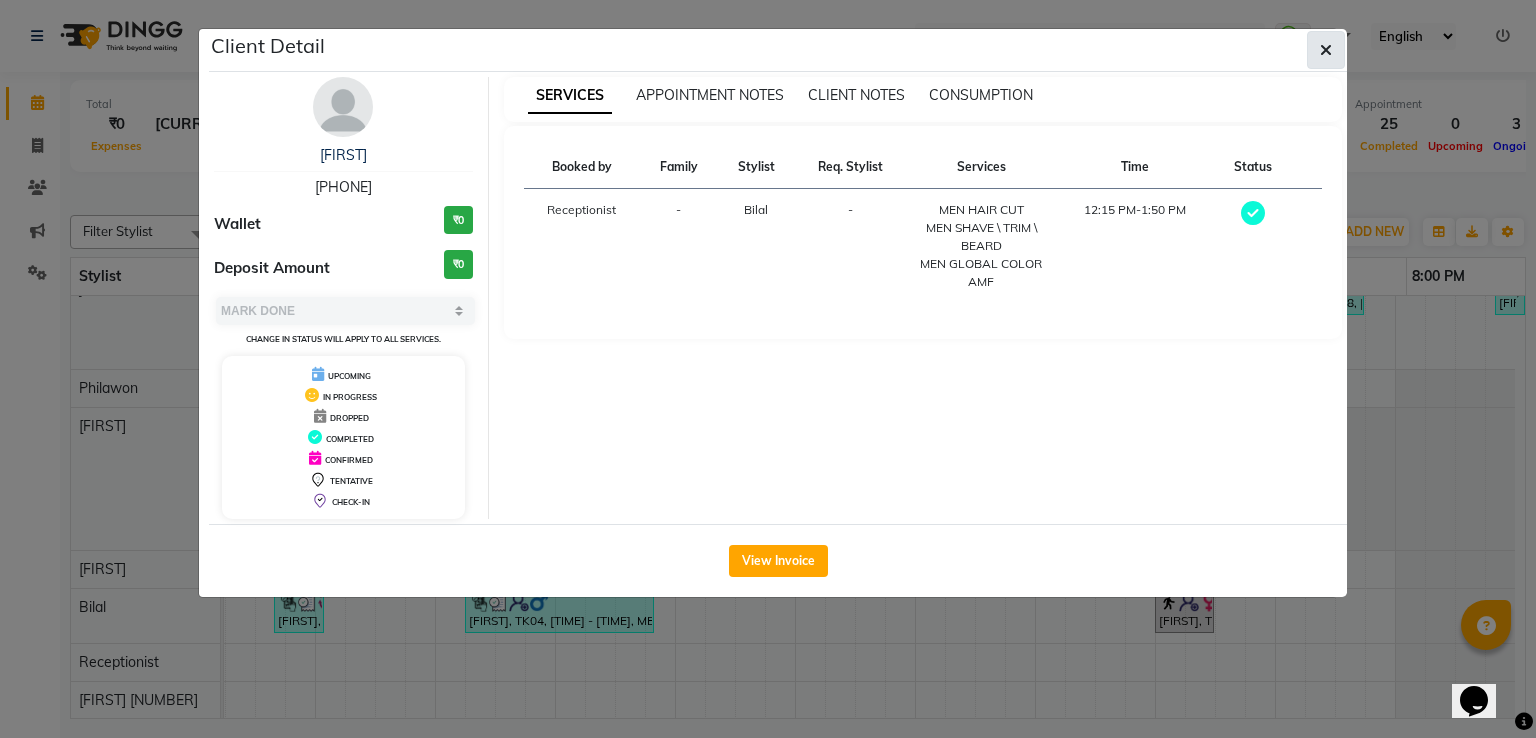 click 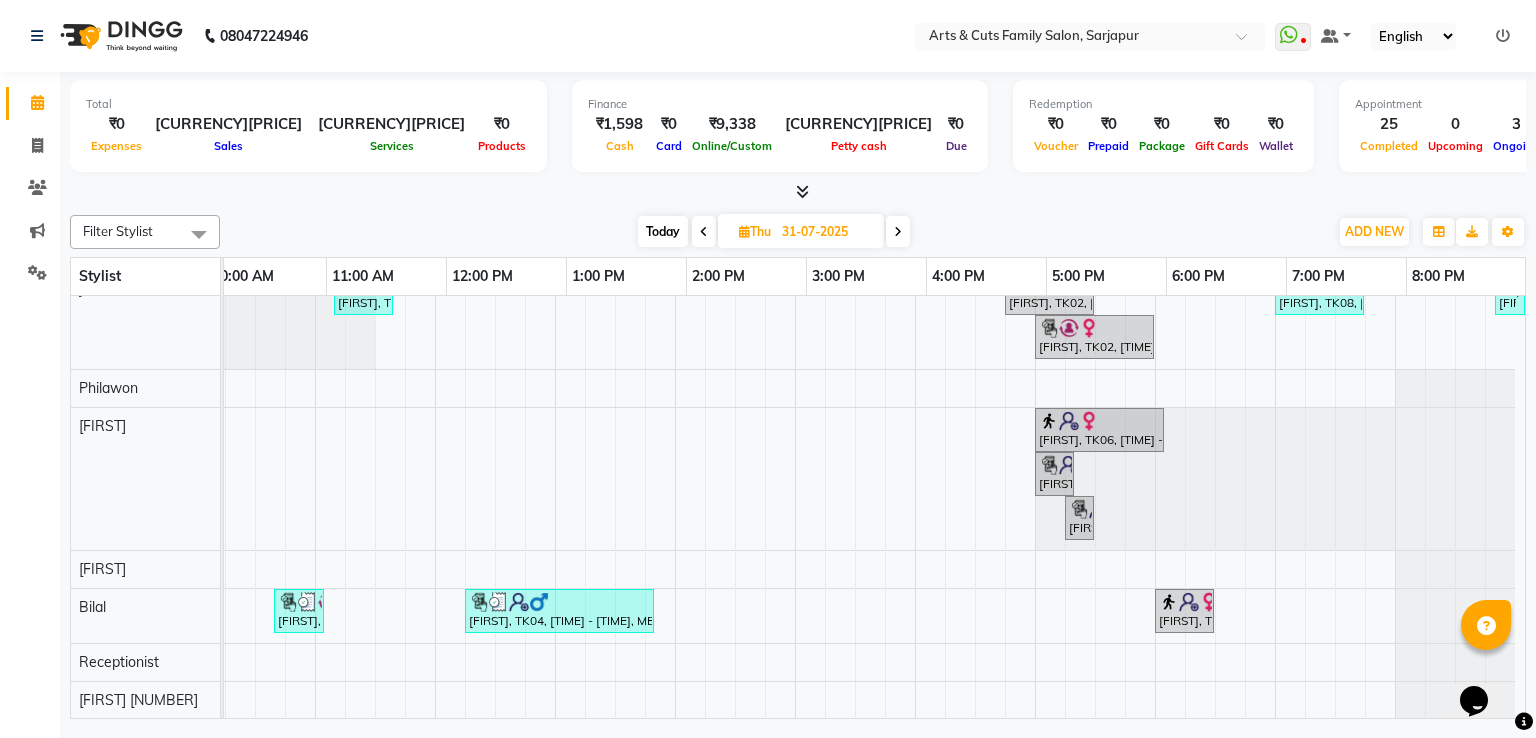 scroll, scrollTop: 398, scrollLeft: 9, axis: both 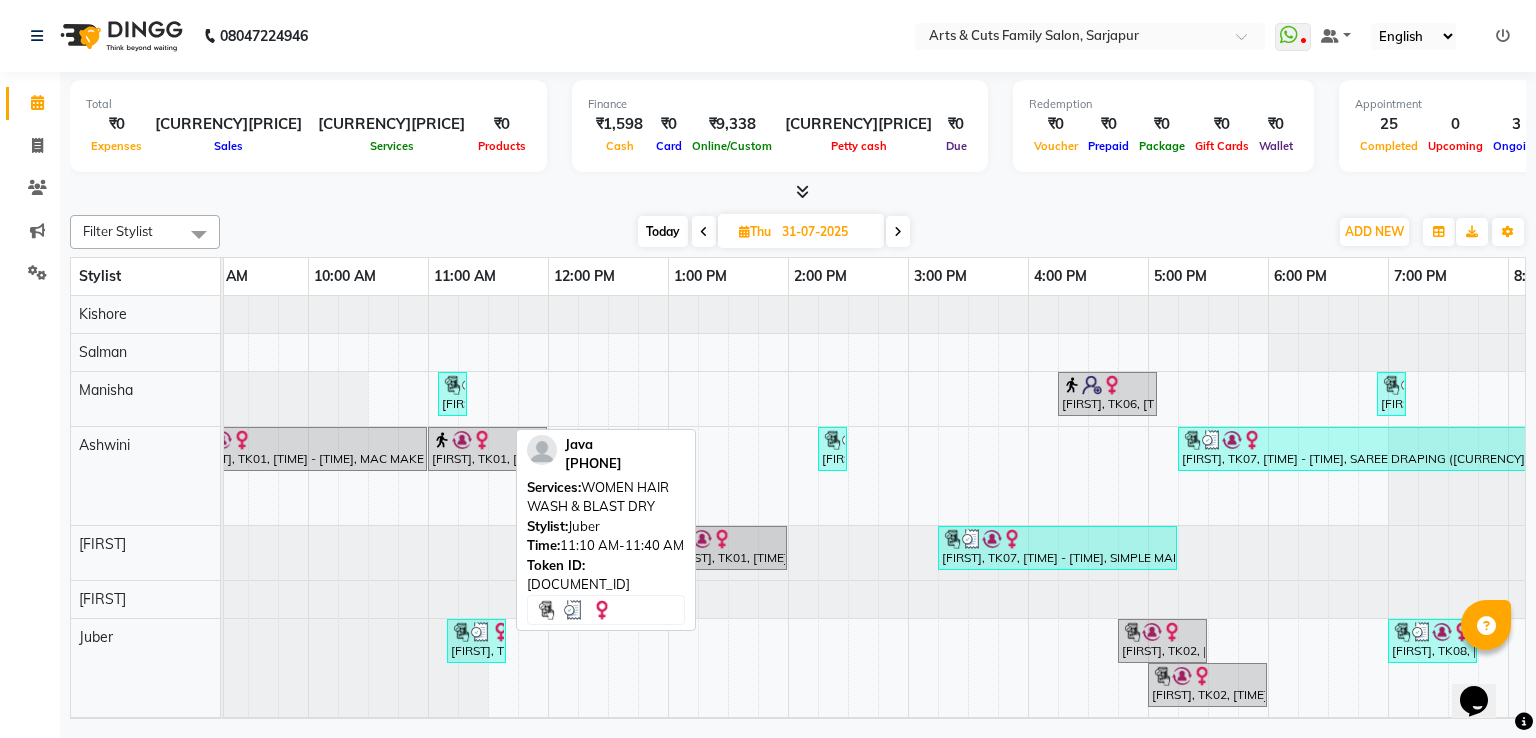 click on "[FIRST], TK4451477, [TIME] - [TIME], WOMEN HAIR WASH & BLAST DRY" at bounding box center [476, 641] 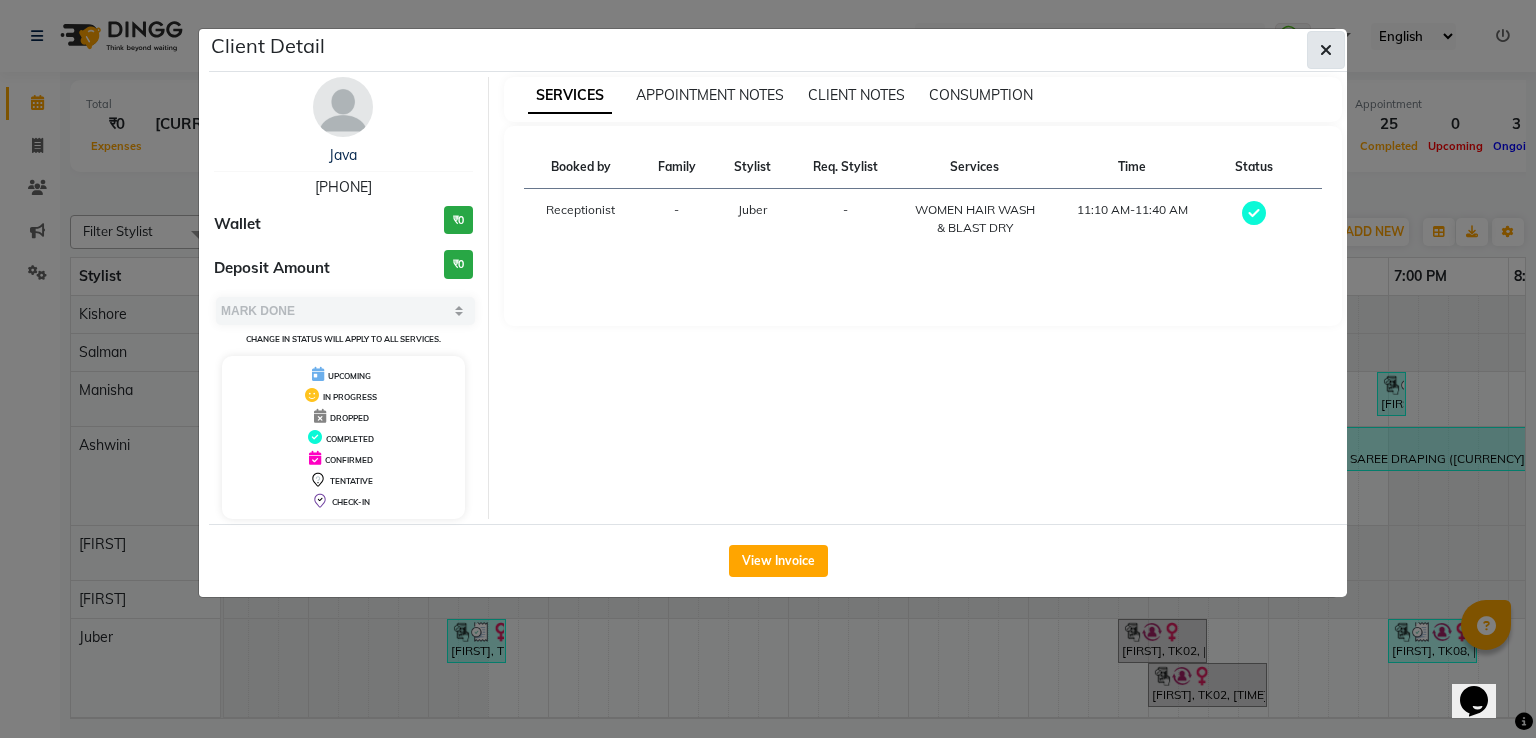 click 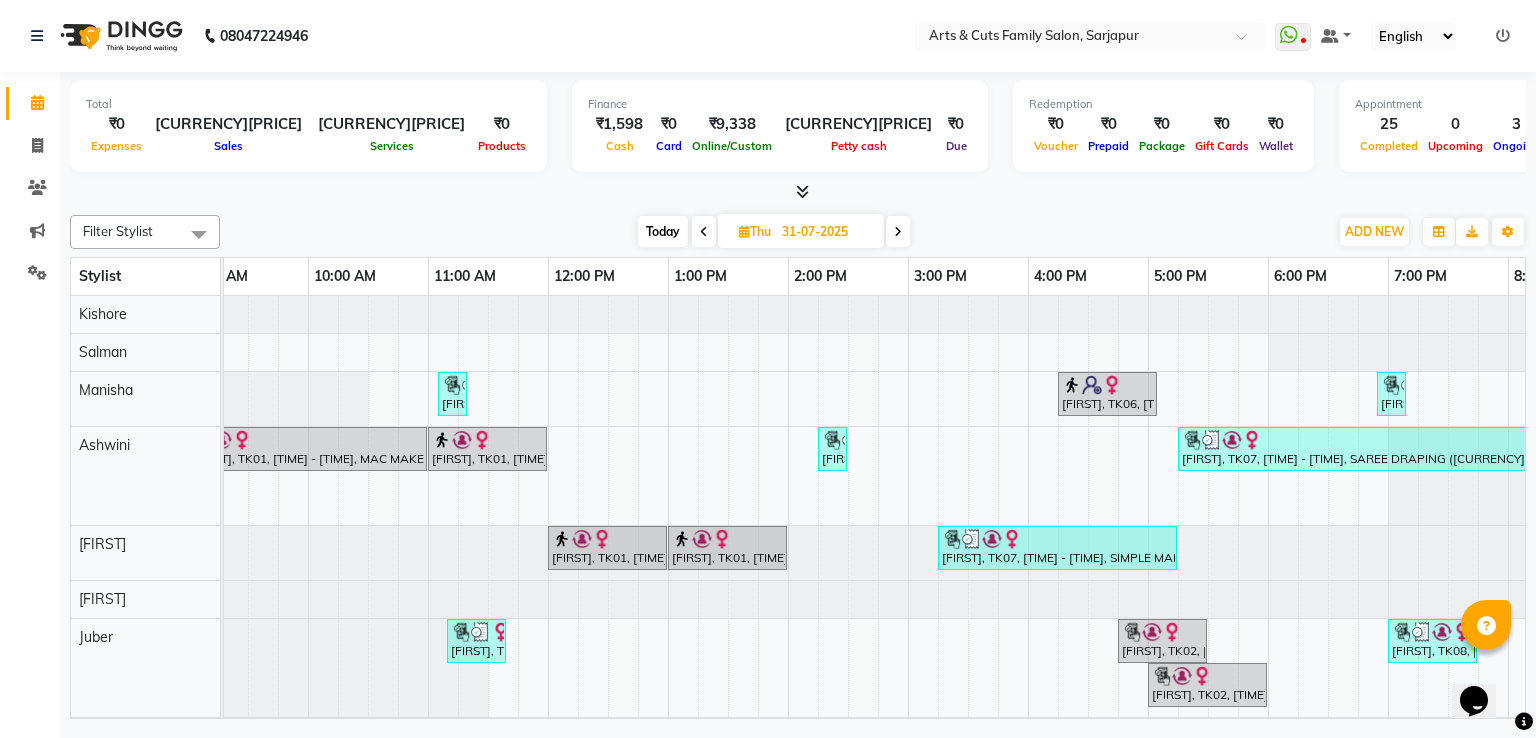 scroll, scrollTop: 29, scrollLeft: 283, axis: both 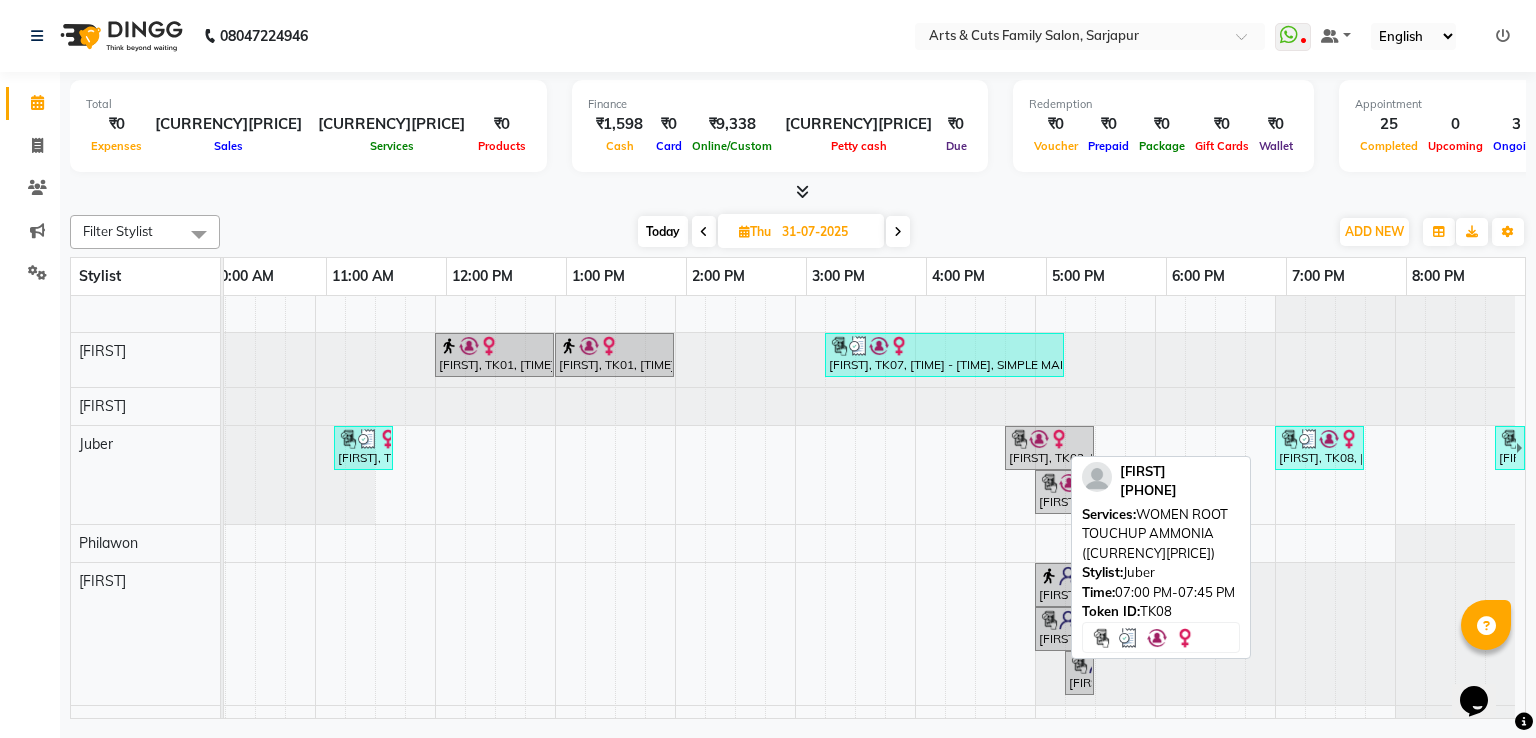 click on "[FIRST], TK08, [TIME] - [TIME], WOMEN ROOT TOUCHUP AMMONIA ([CURRENCY][PRICE])" at bounding box center (1319, 448) 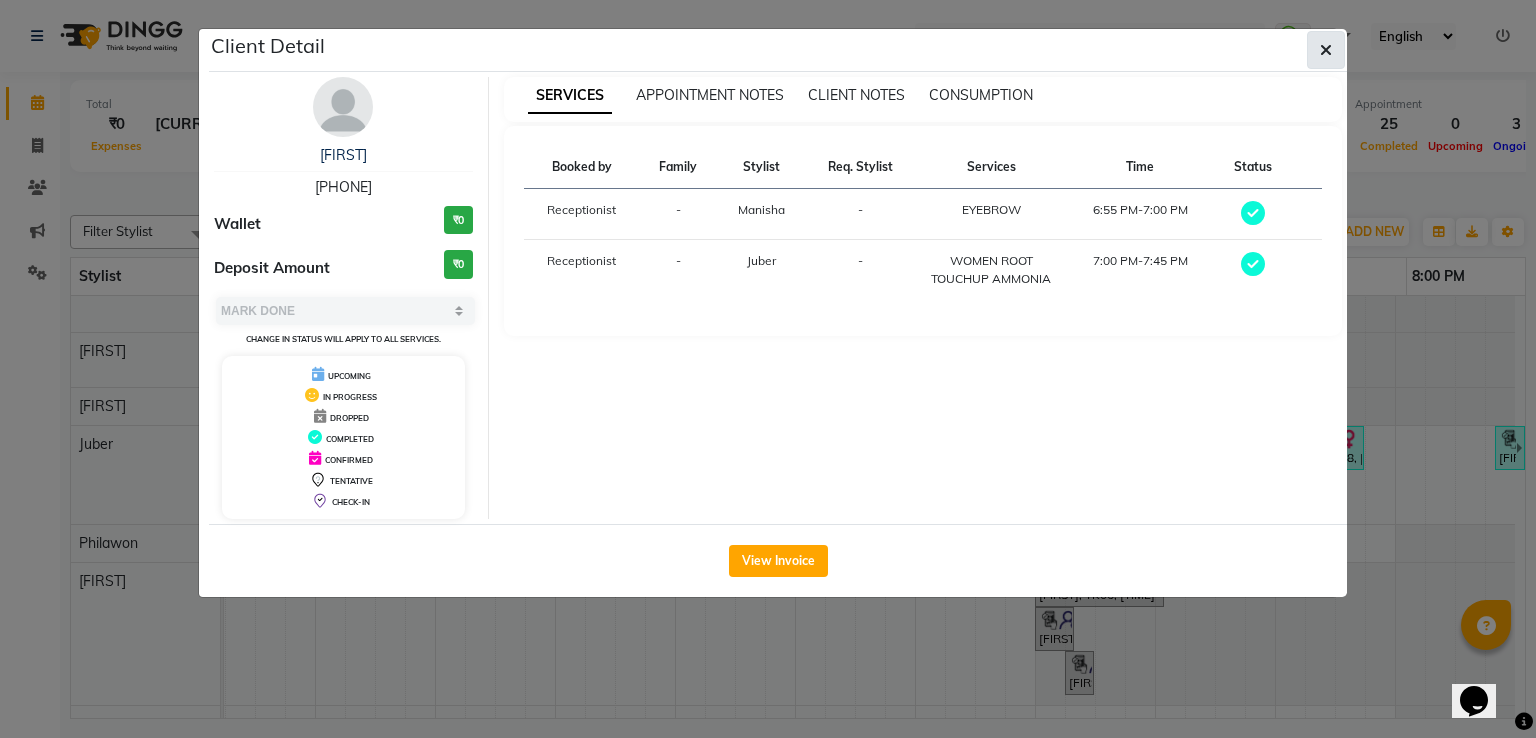 click 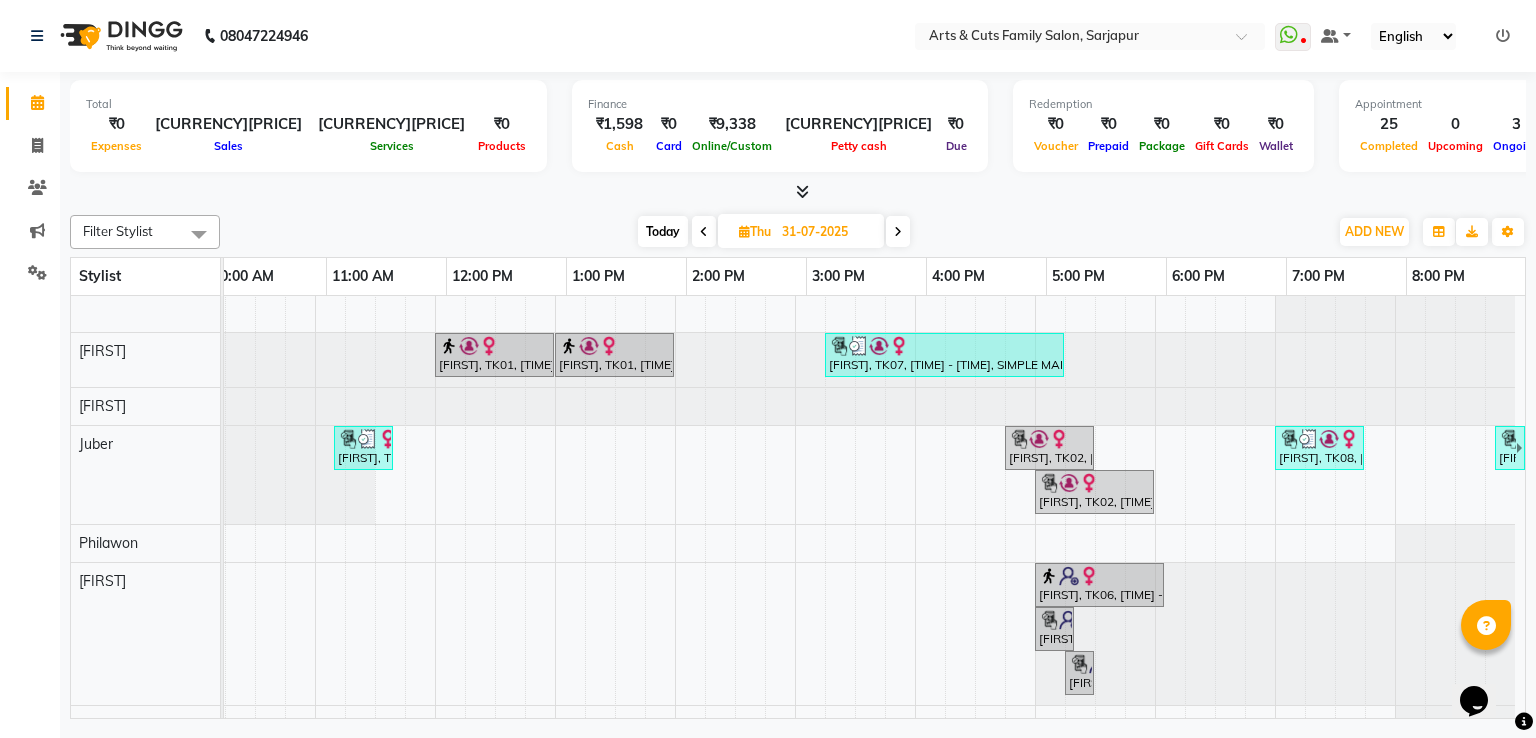 scroll, scrollTop: 398, scrollLeft: 283, axis: both 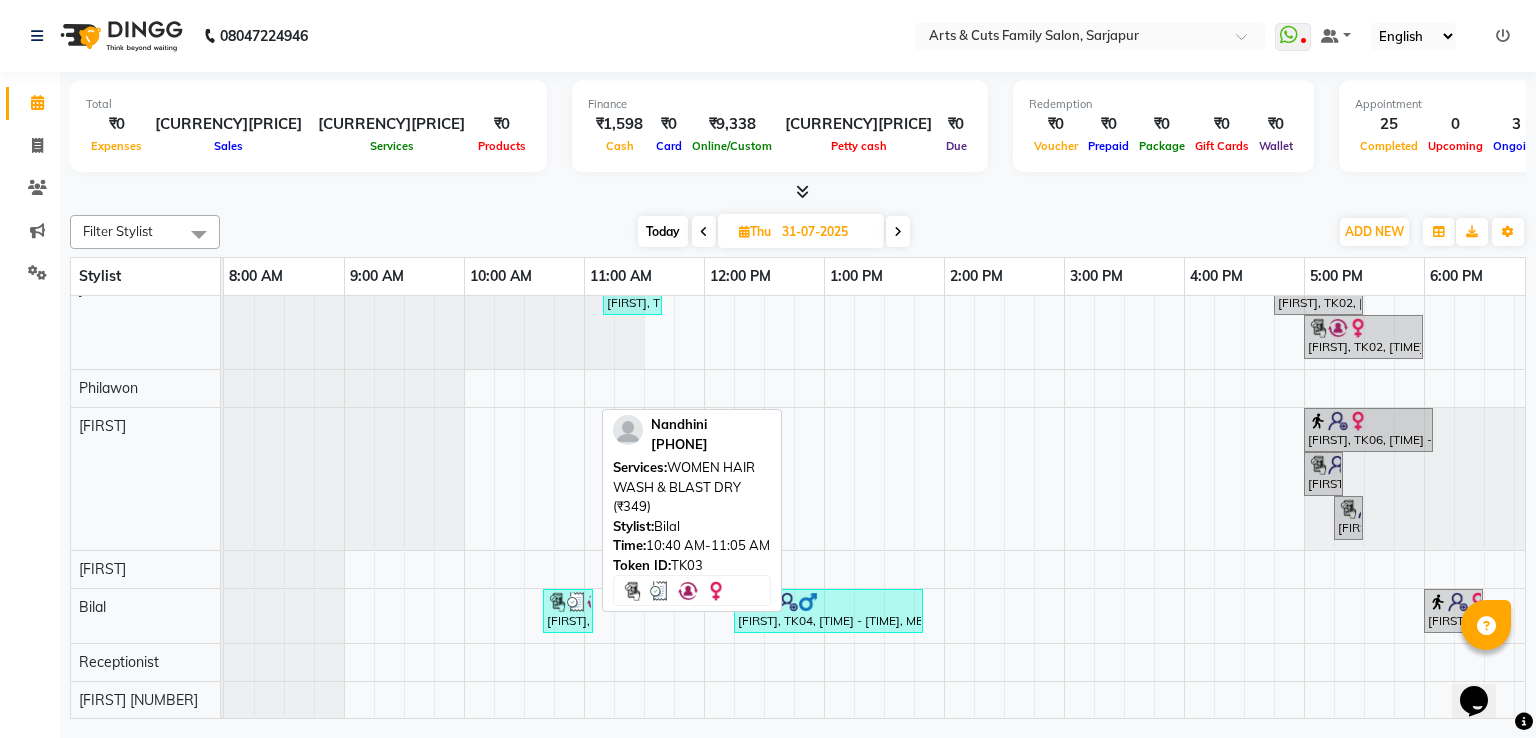 click on "[FIRST], TK03, [TIME] - [TIME], WOMEN HAIR WASH & BLAST DRY ([CURRENCY][PRICE])" at bounding box center [568, 611] 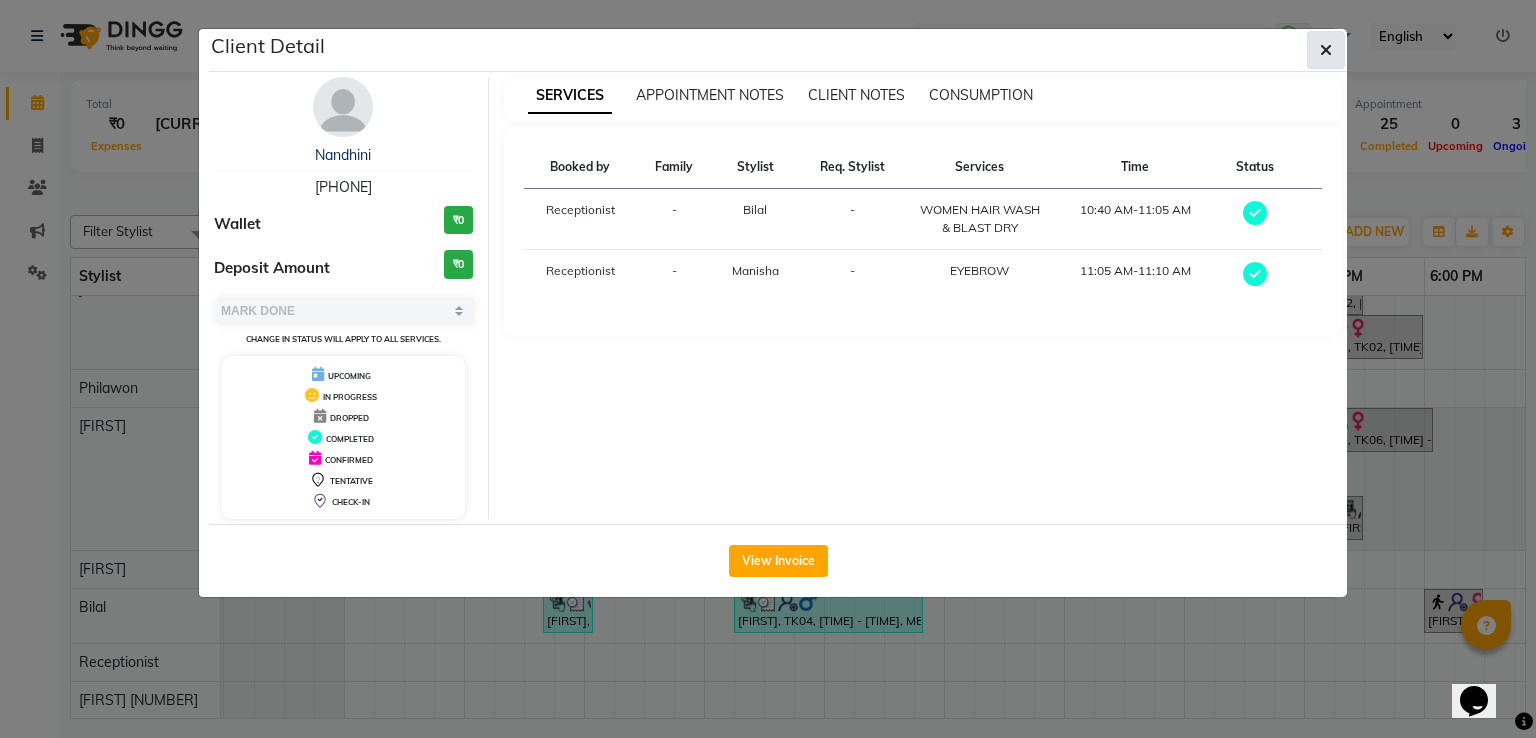 click 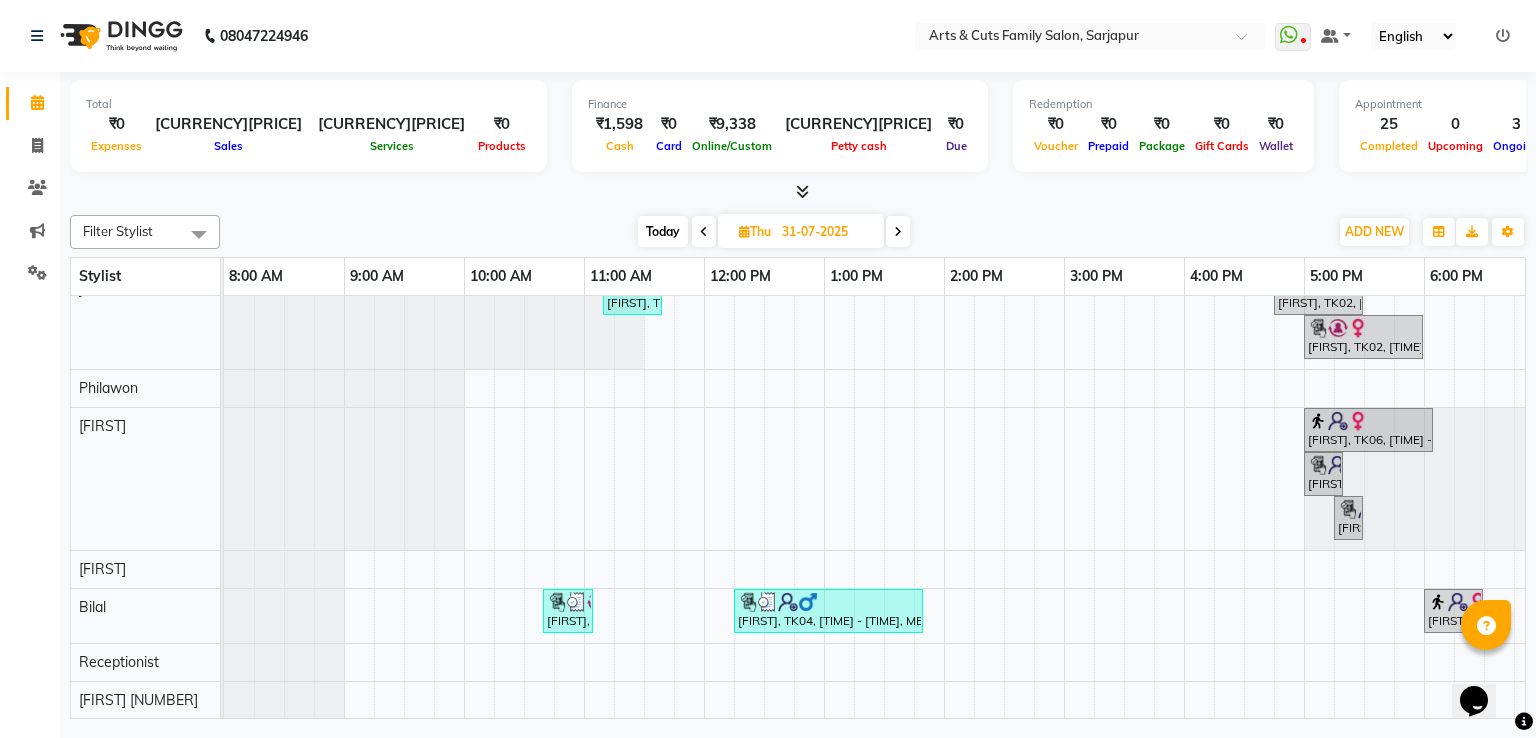 click at bounding box center [898, 231] 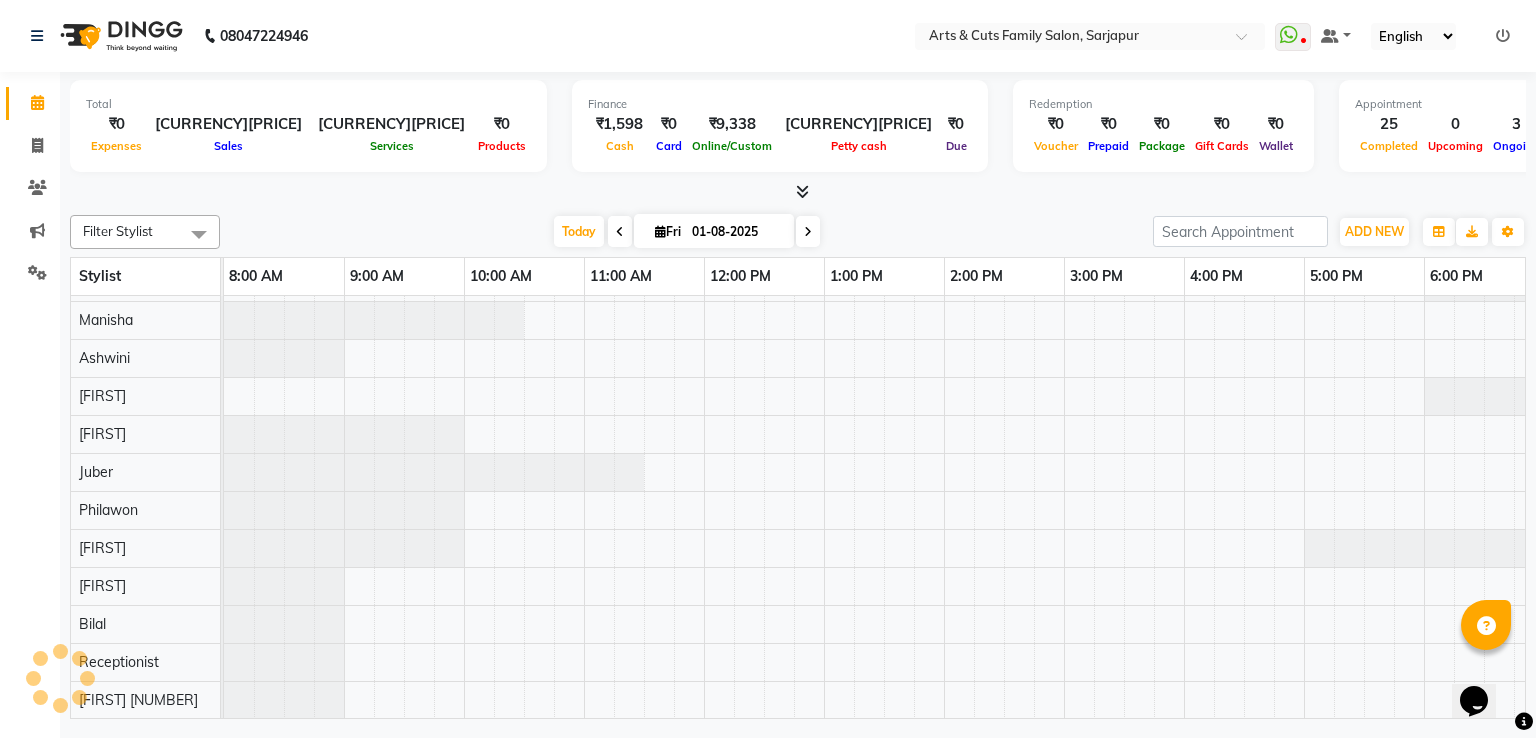 scroll, scrollTop: 0, scrollLeft: 258, axis: horizontal 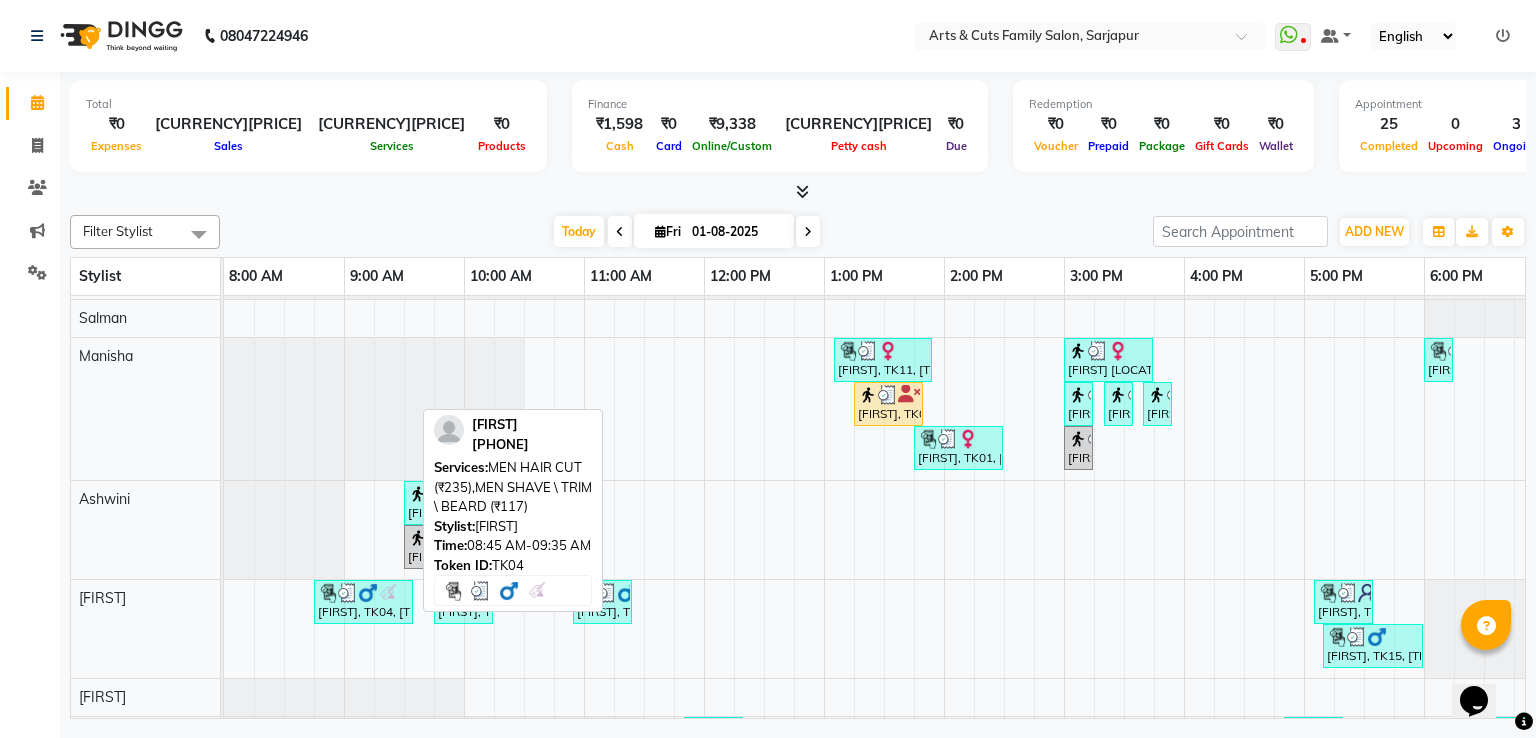 click on "[FIRST], TK04, [TIME] - [TIME], MEN HAIR CUT ([CURRENCY][PRICE]),MEN SHAVE \ TRIM \ BEARD ([CURRENCY][PRICE])" at bounding box center (363, 602) 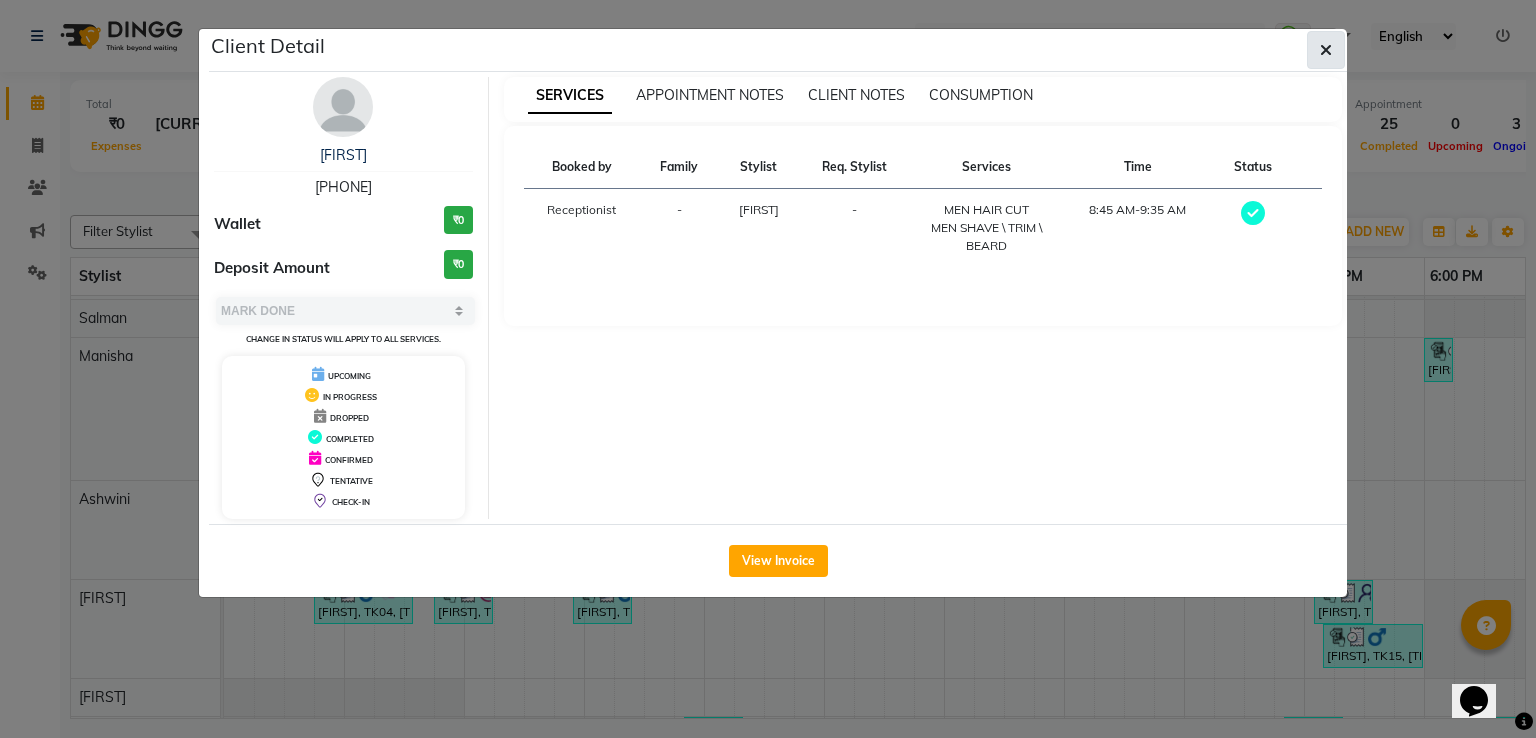 click 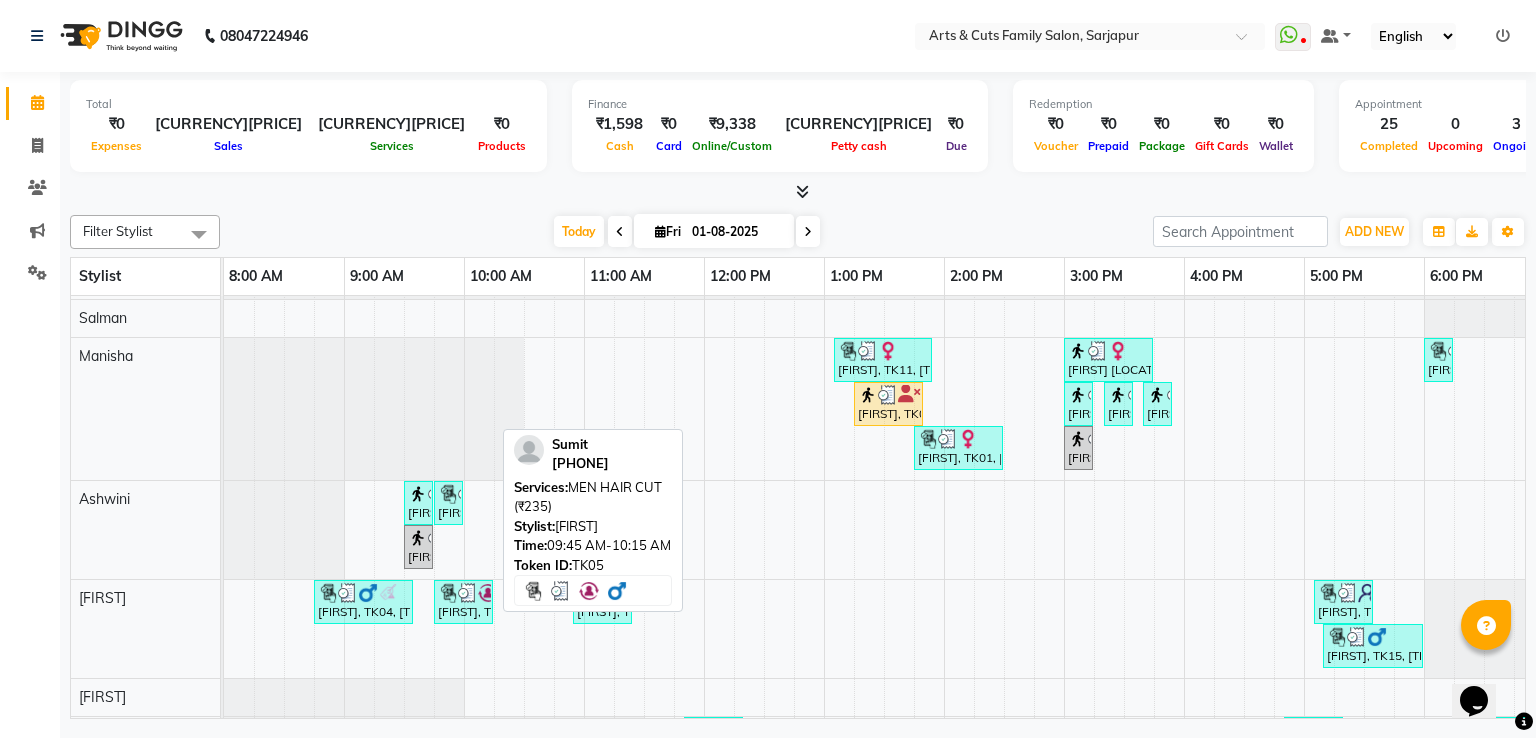 click at bounding box center [468, 593] 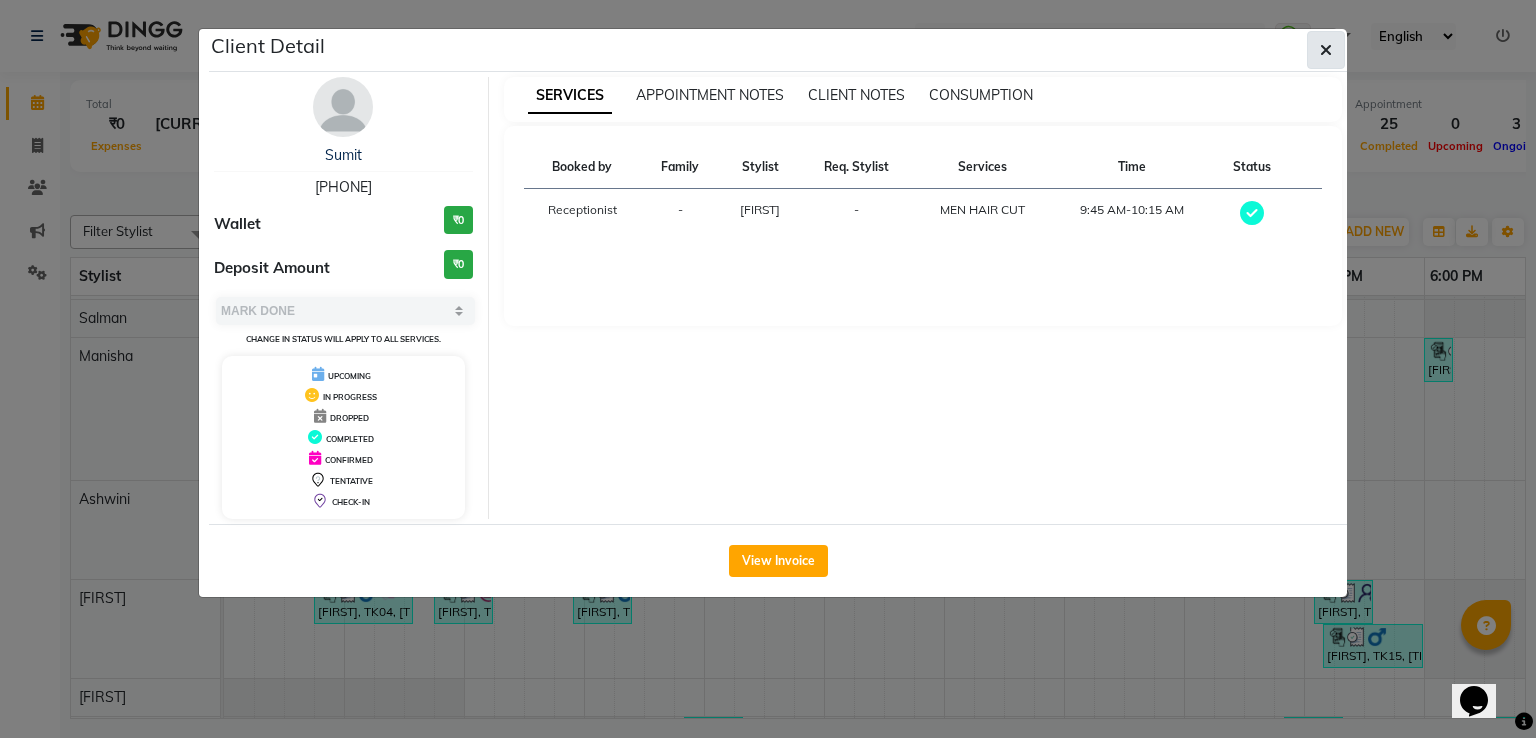 click 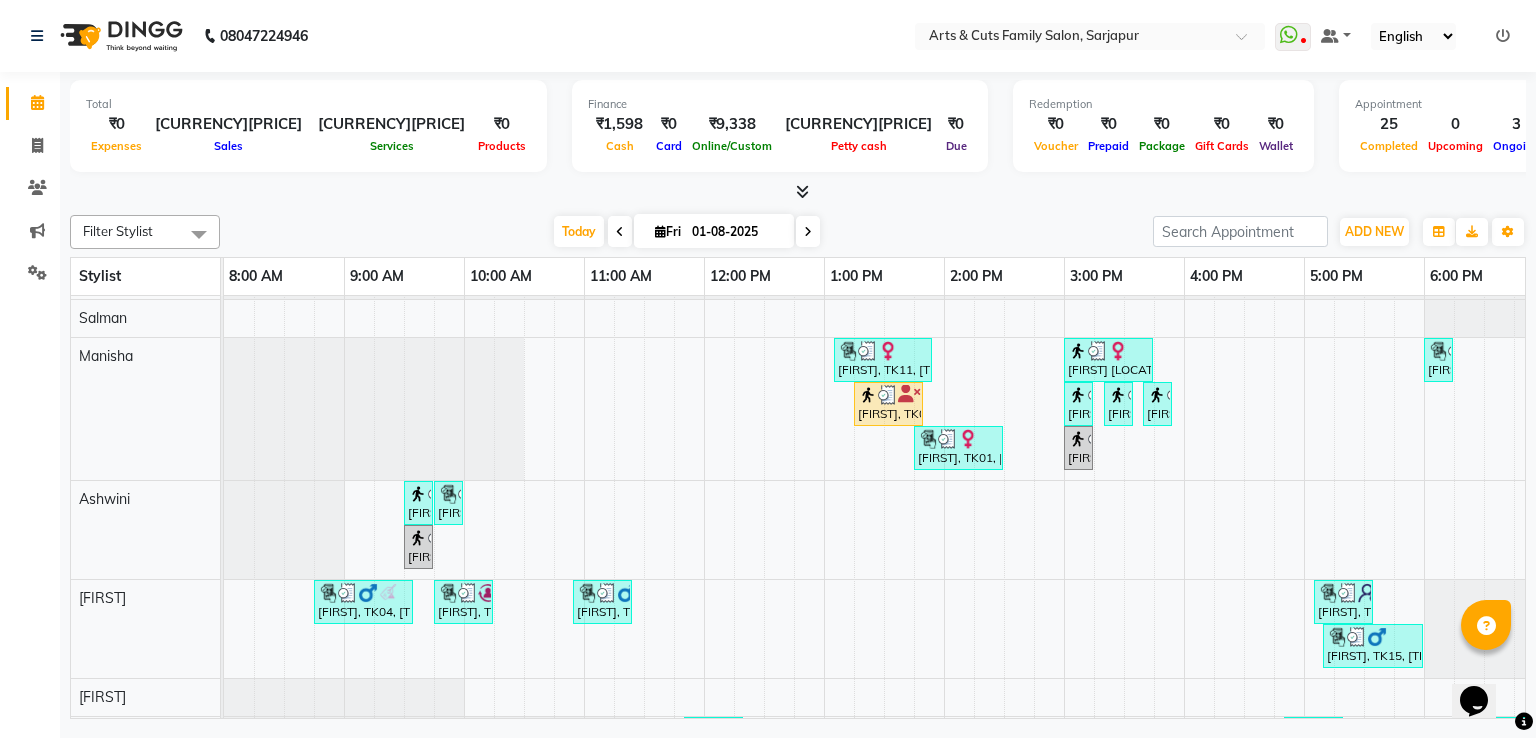 scroll, scrollTop: 0, scrollLeft: 0, axis: both 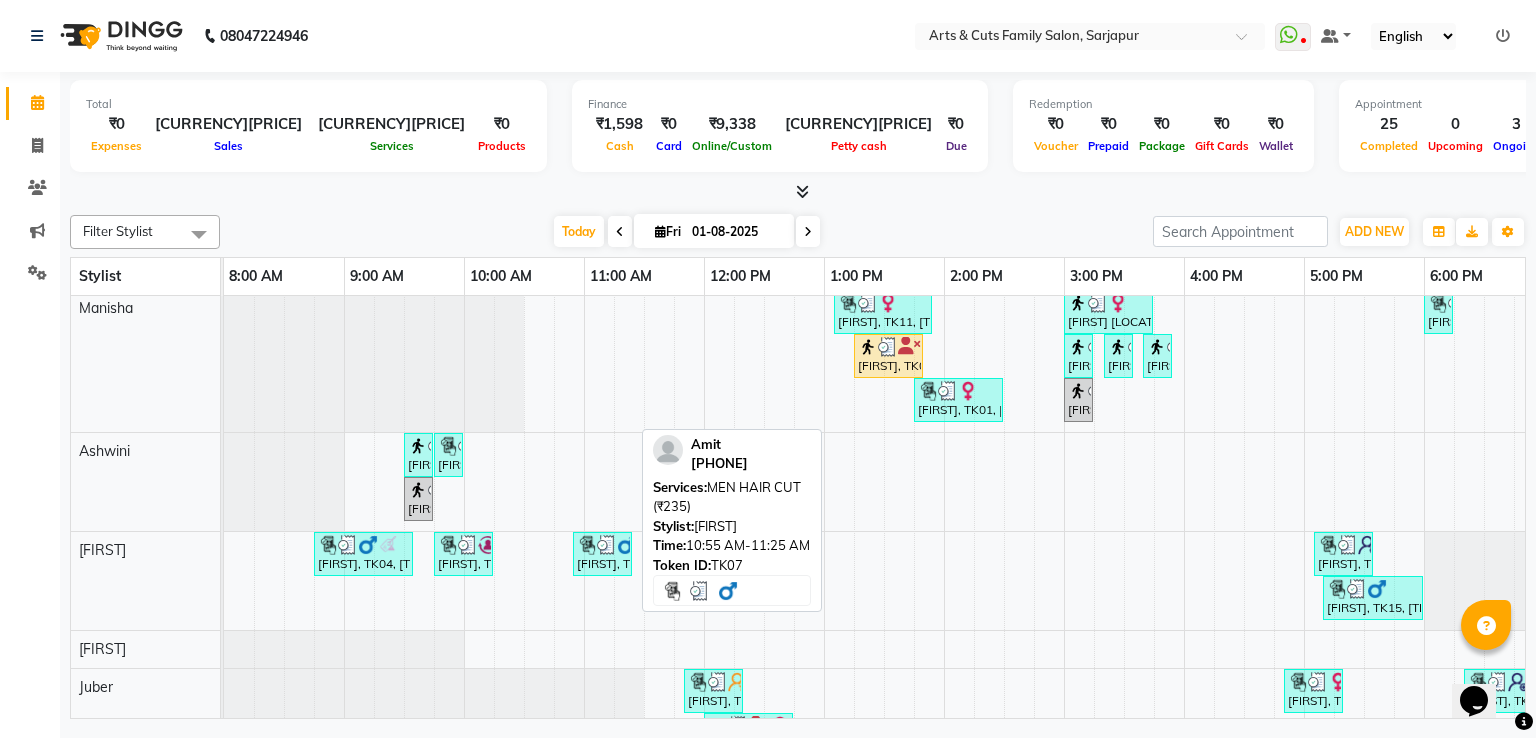 click at bounding box center (607, 545) 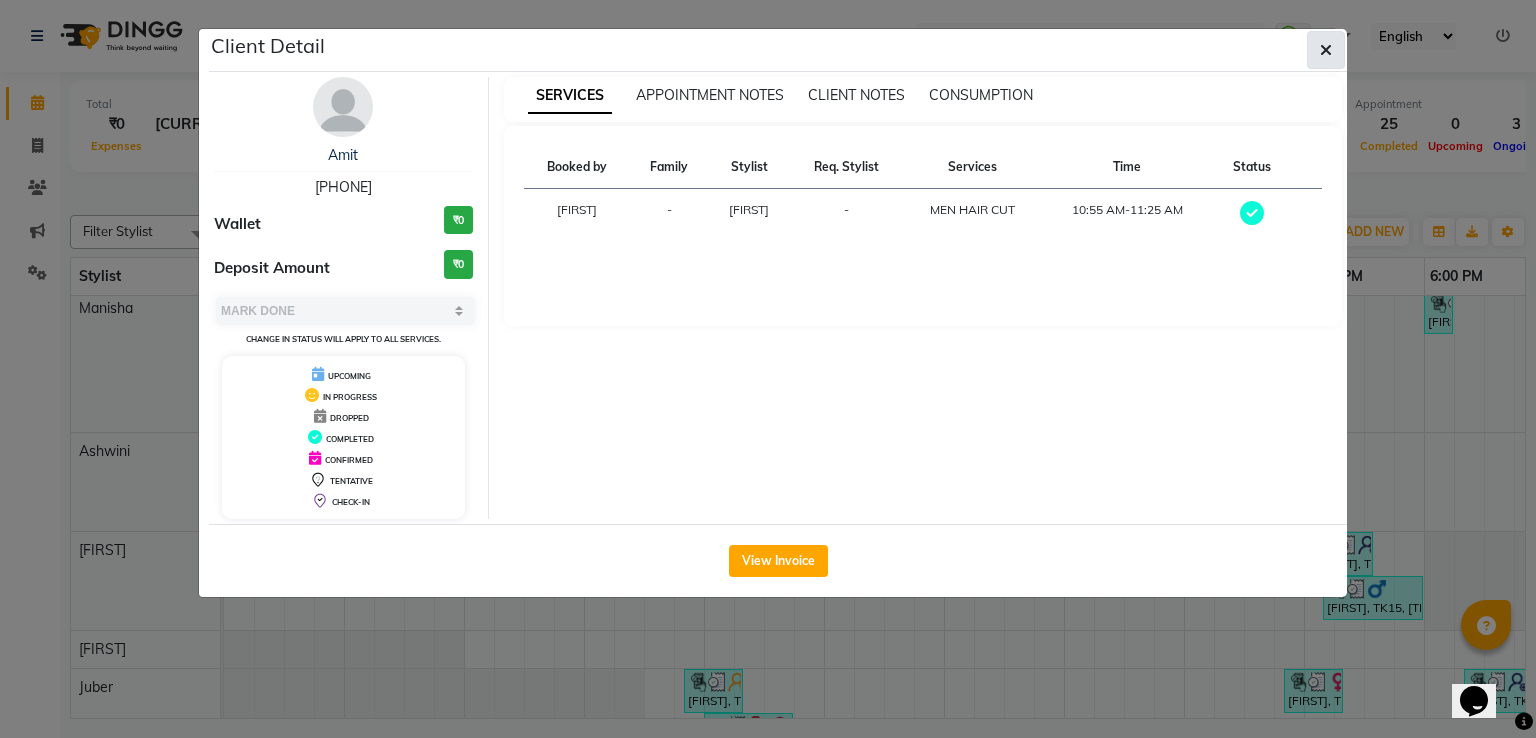 click 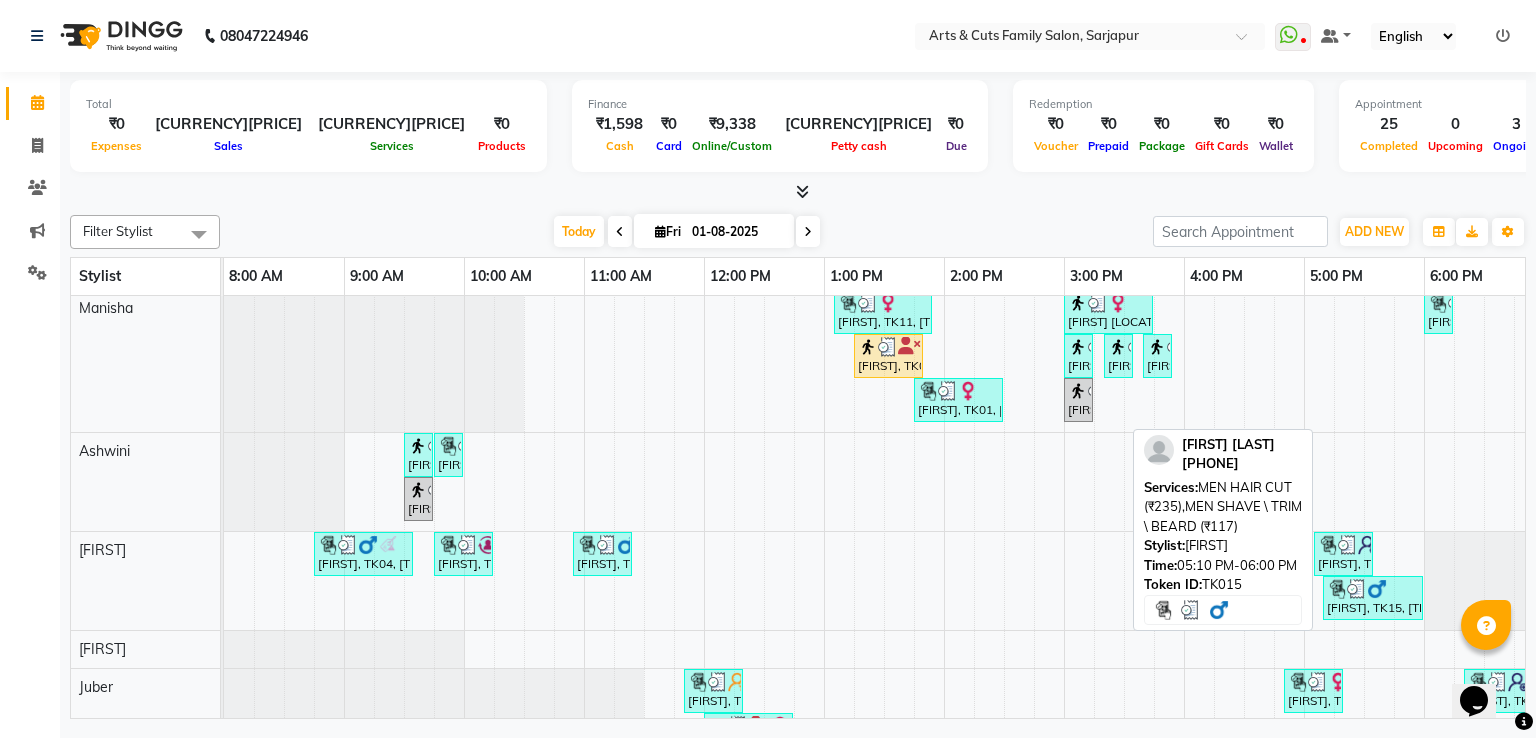 click at bounding box center (1357, 589) 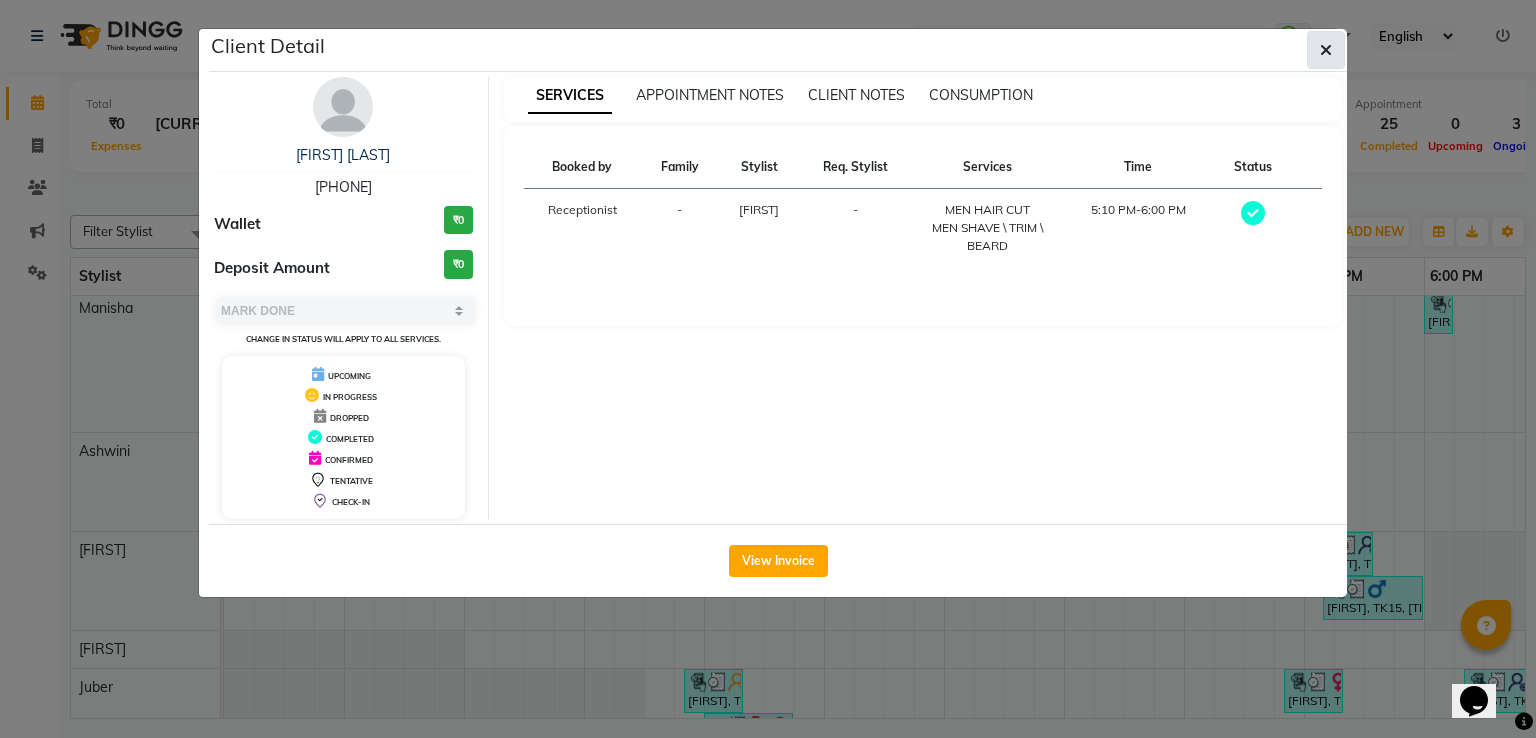 click 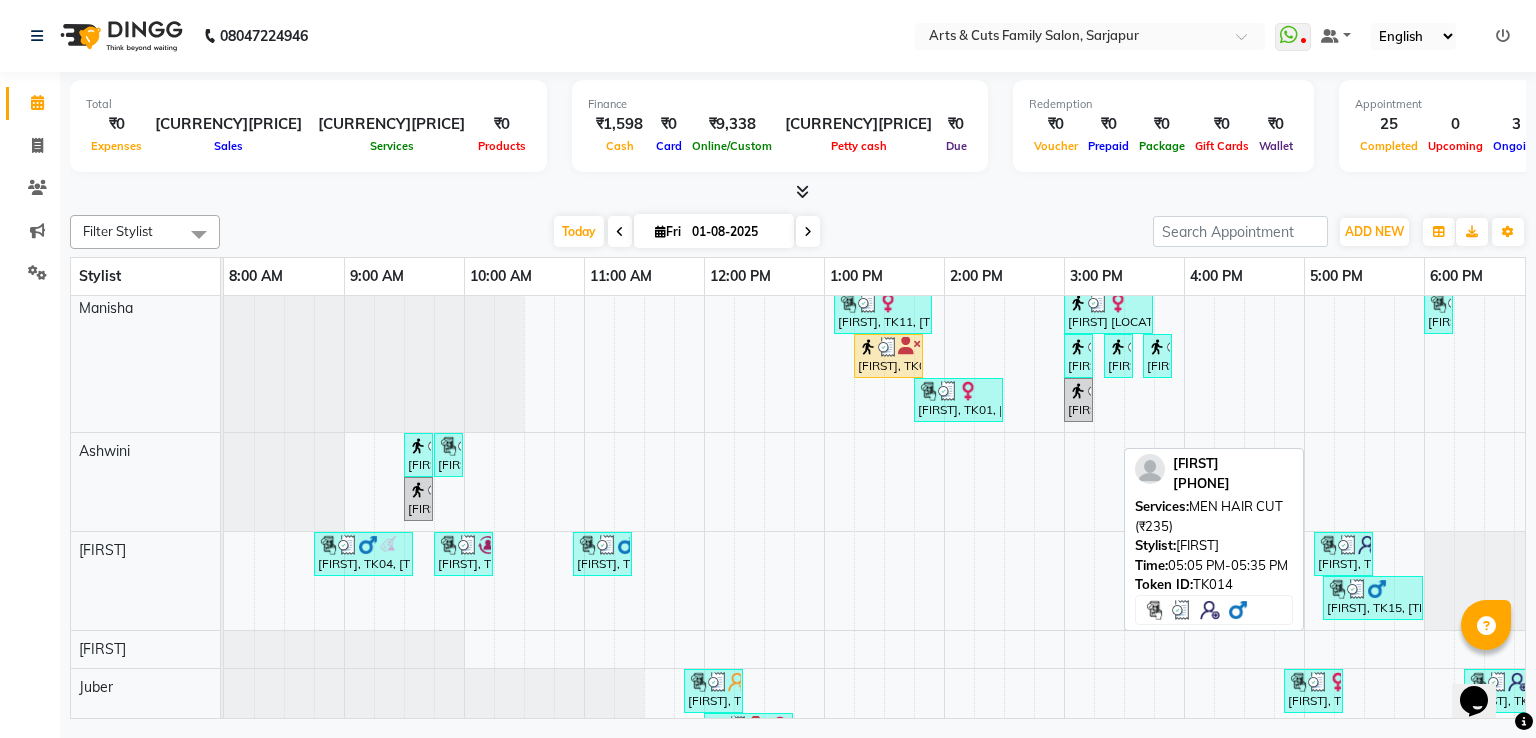 click at bounding box center (1328, 545) 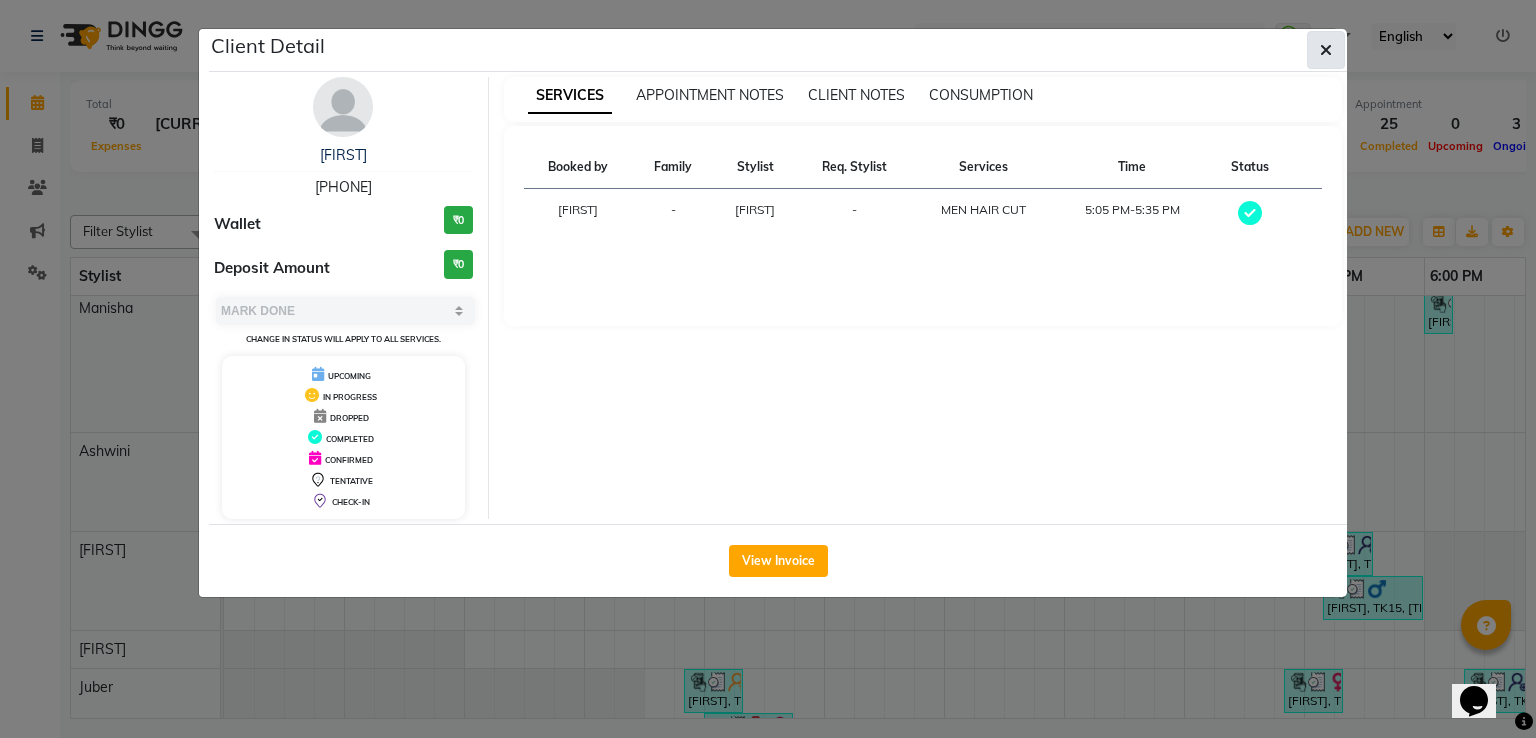 click 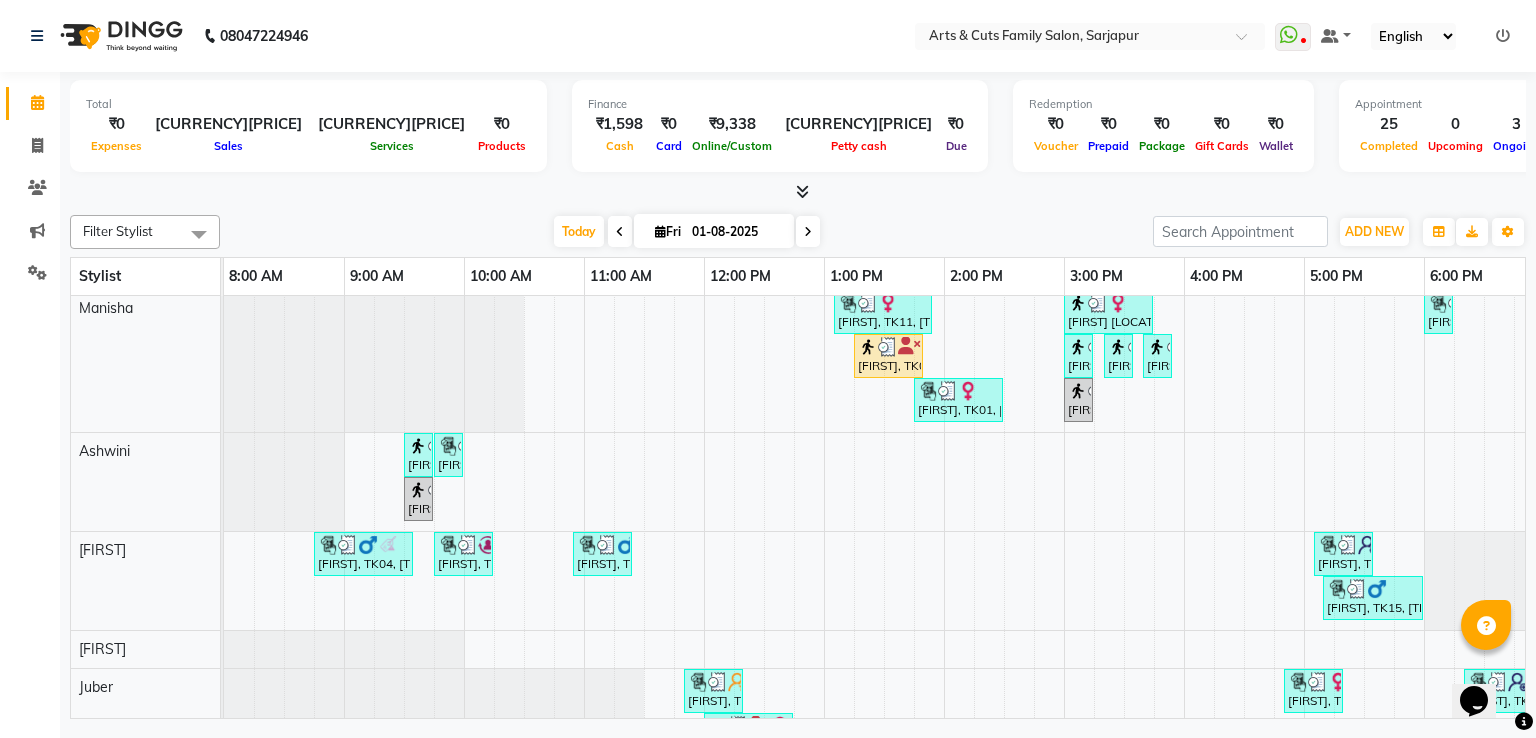 scroll, scrollTop: 367, scrollLeft: 0, axis: vertical 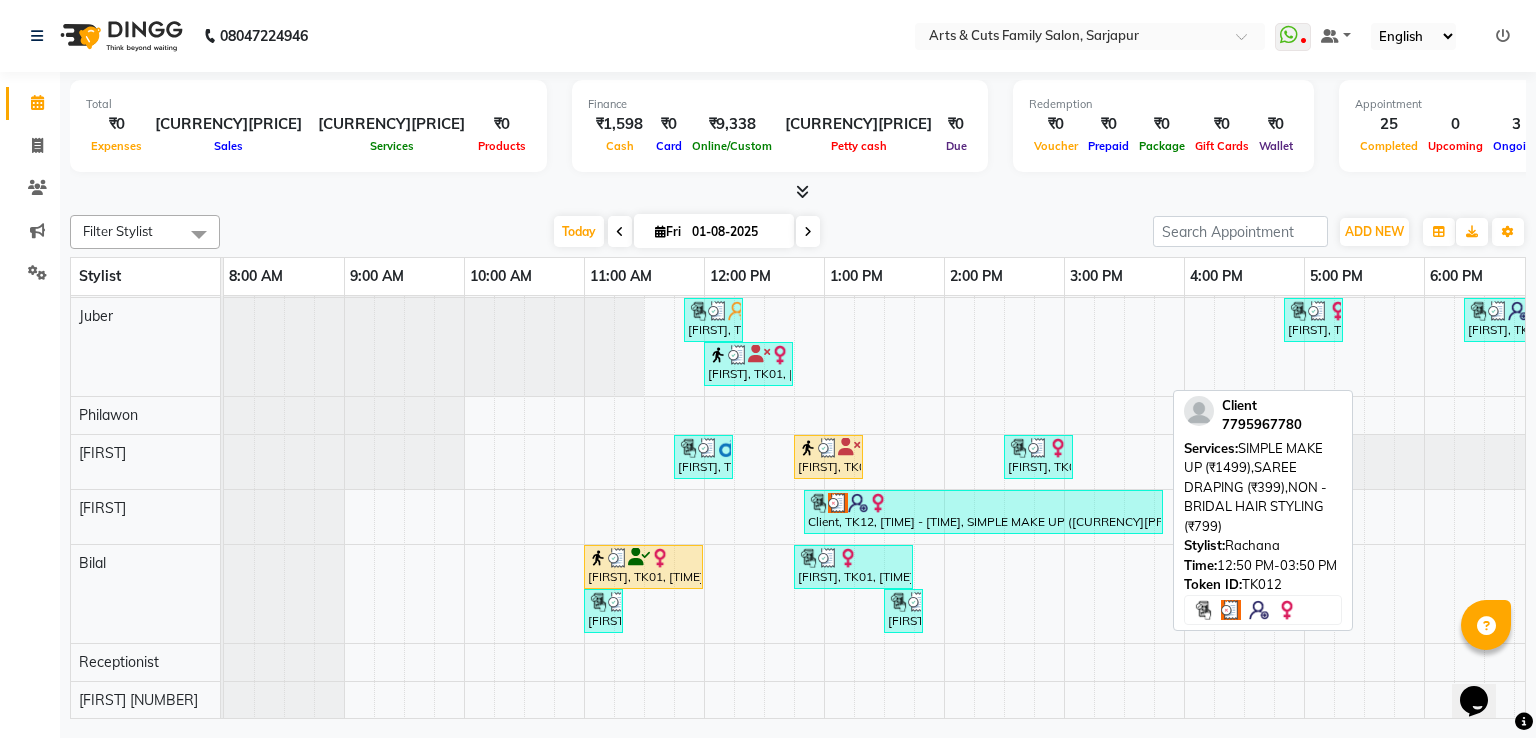 click on "Client, TK12, [TIME] - [TIME], SIMPLE MAKE UP  ([CURRENCY][PRICE]),SAREE DRAPING ([CURRENCY][PRICE]),NON -BRIDAL HAIR STYLING ([CURRENCY][PRICE])" at bounding box center [983, 512] 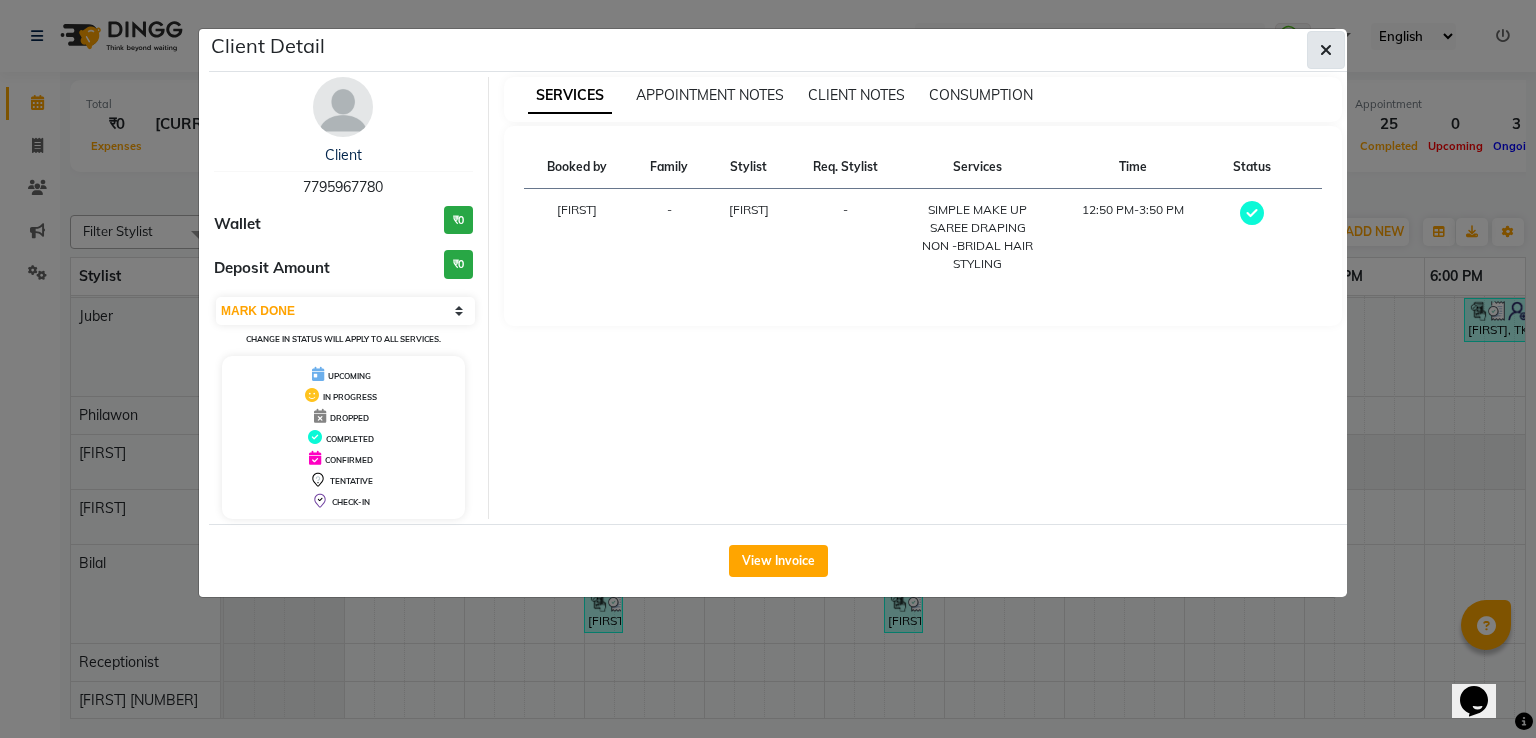click 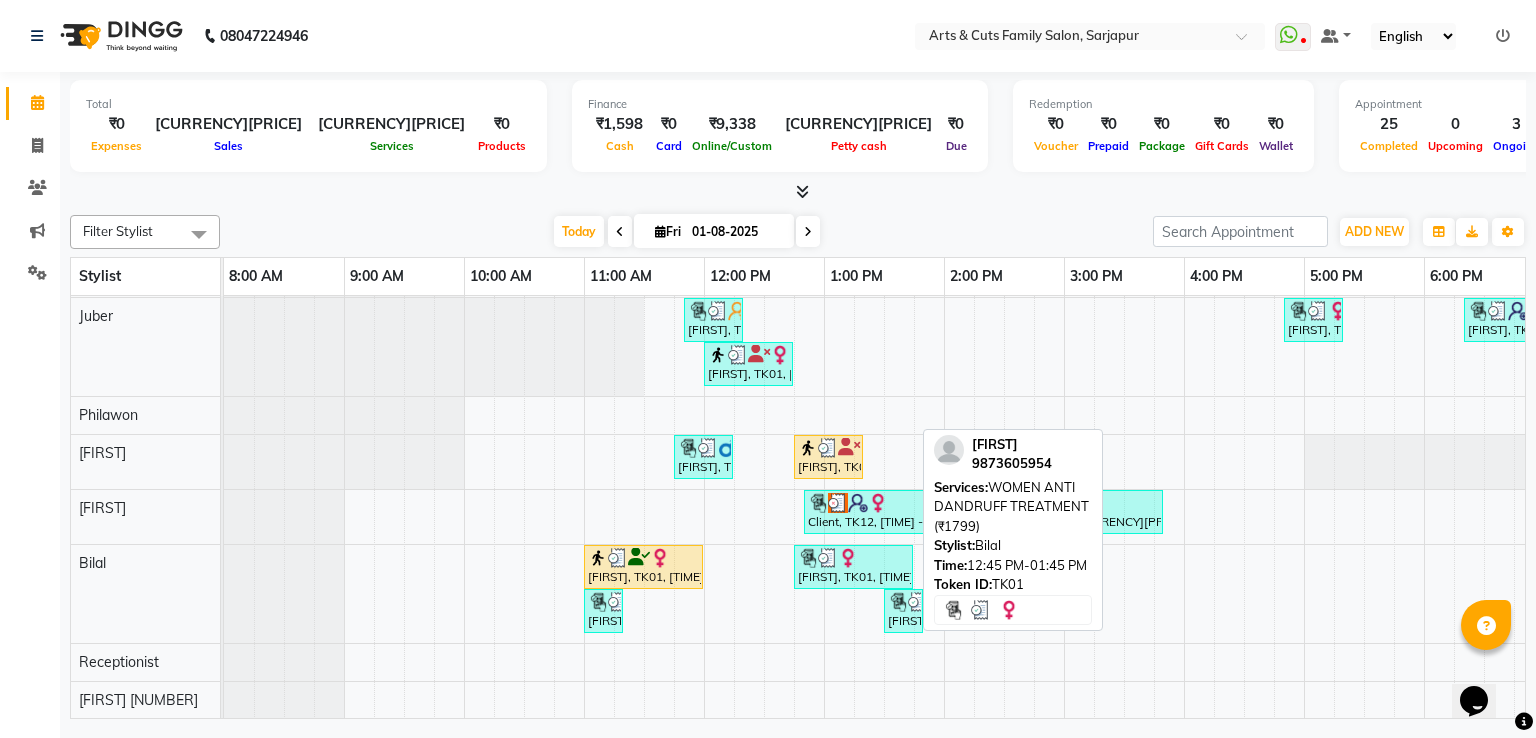 click on "[FIRST], TK01, [TIME] - [TIME], WOMEN ANTI DANDRUFF TREATMENT ([CURRENCY][PRICE])" at bounding box center (853, 567) 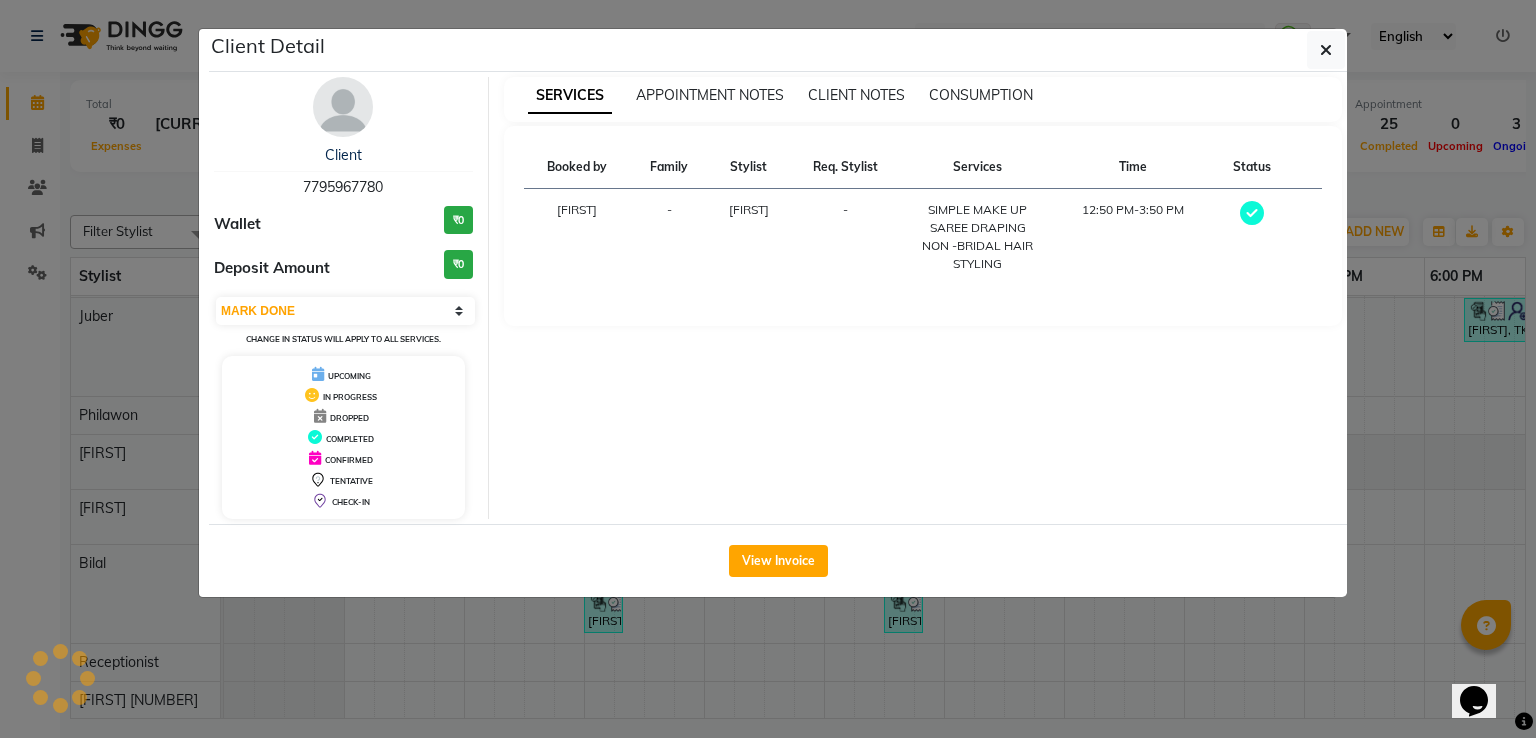 select on "select" 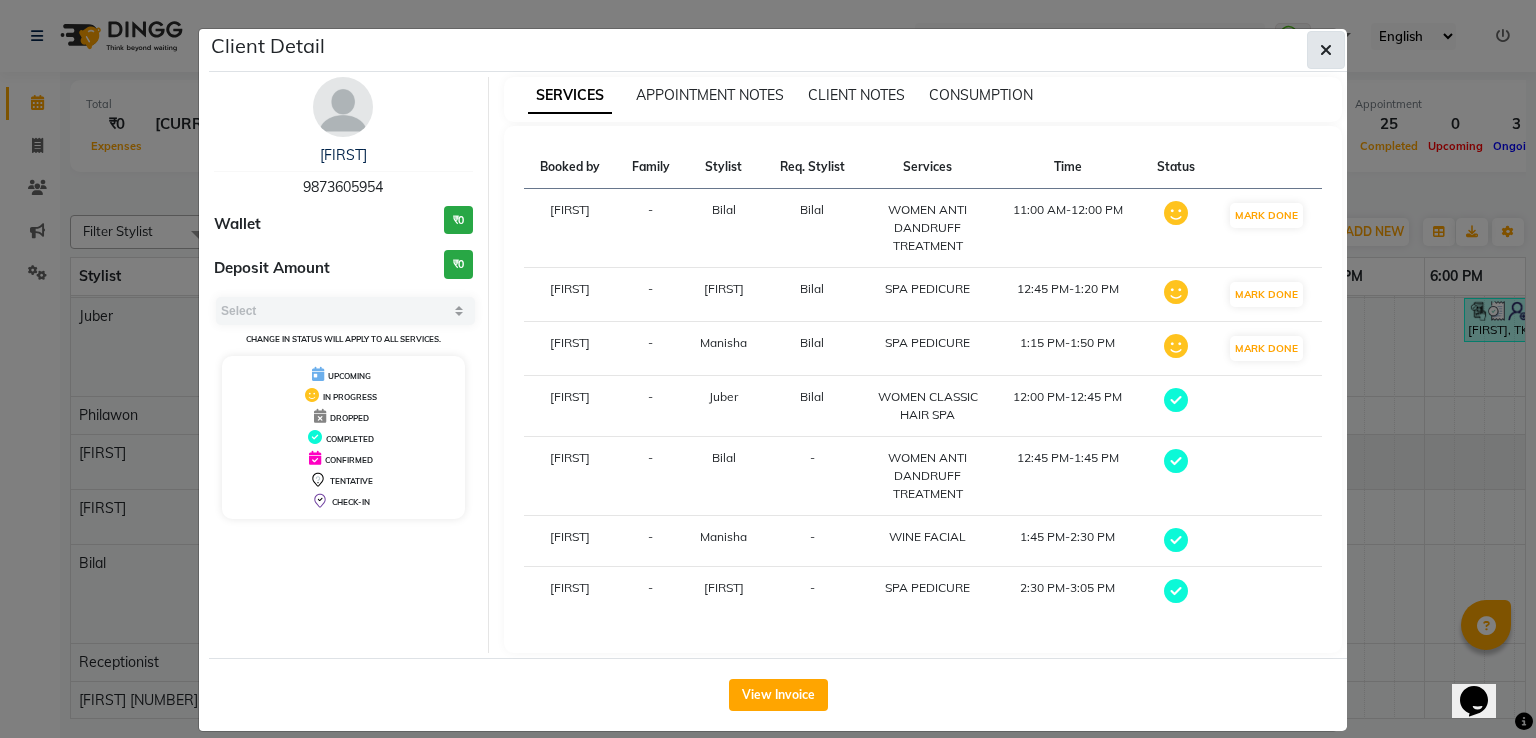 click 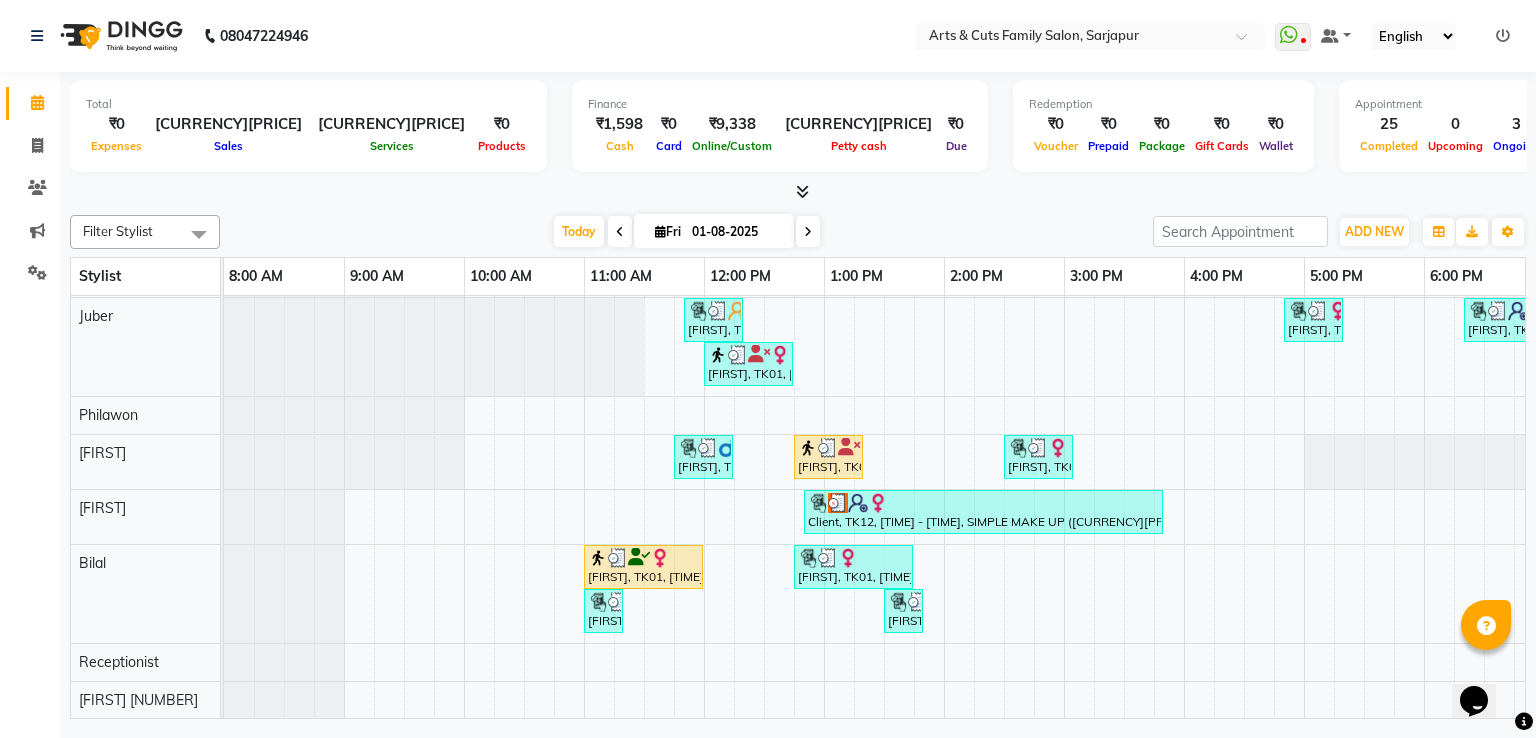 scroll, scrollTop: 0, scrollLeft: 0, axis: both 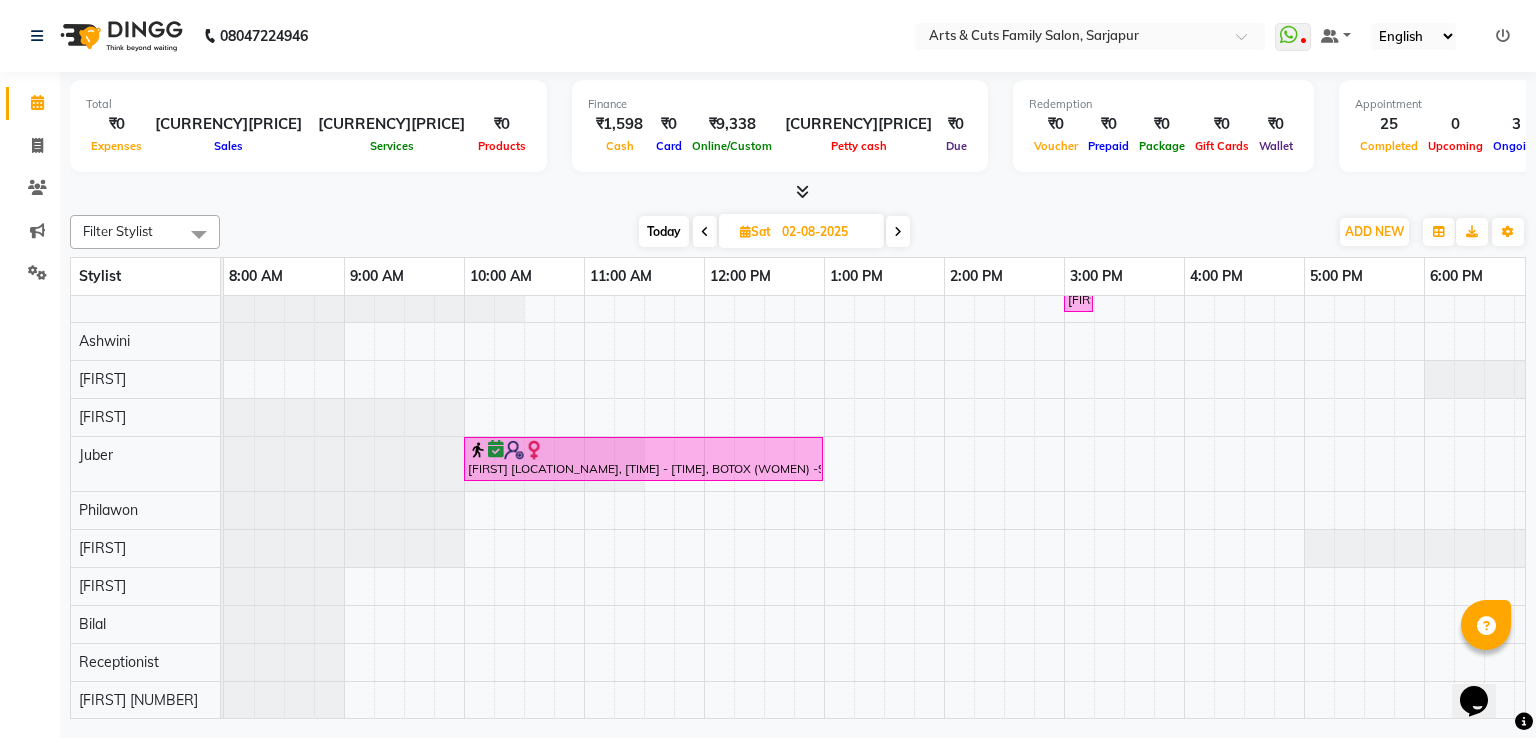click at bounding box center (898, 232) 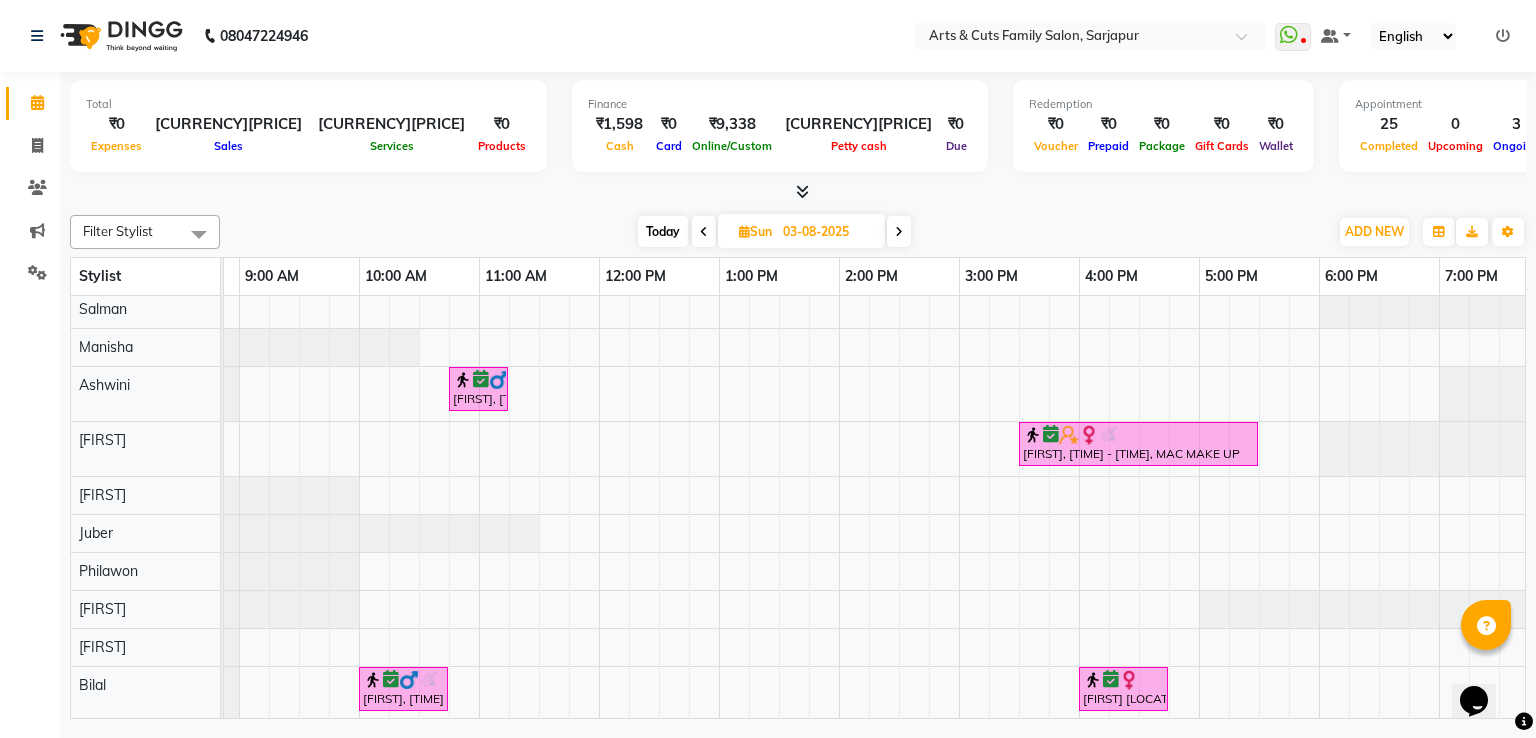 click on "Today" at bounding box center (663, 231) 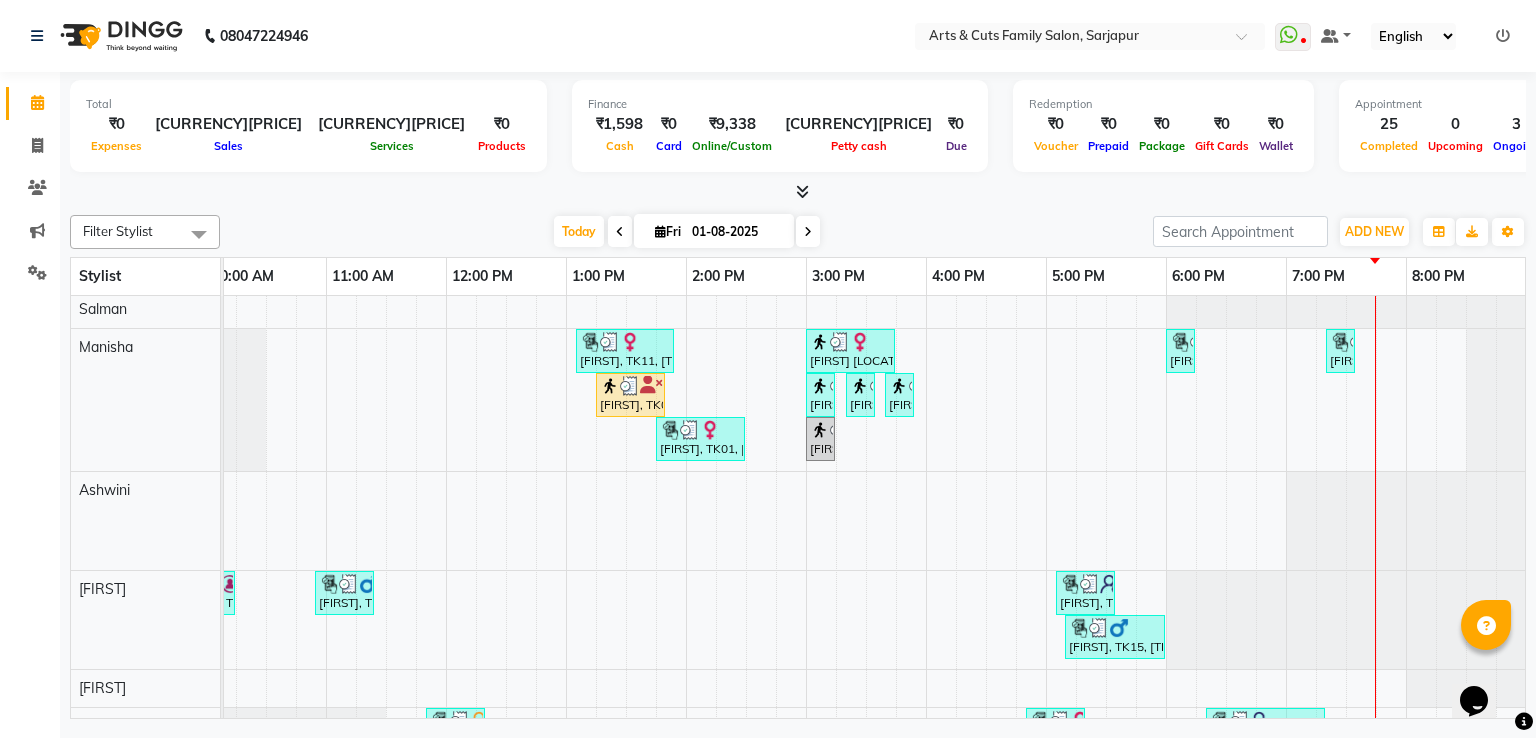 click at bounding box center (620, 232) 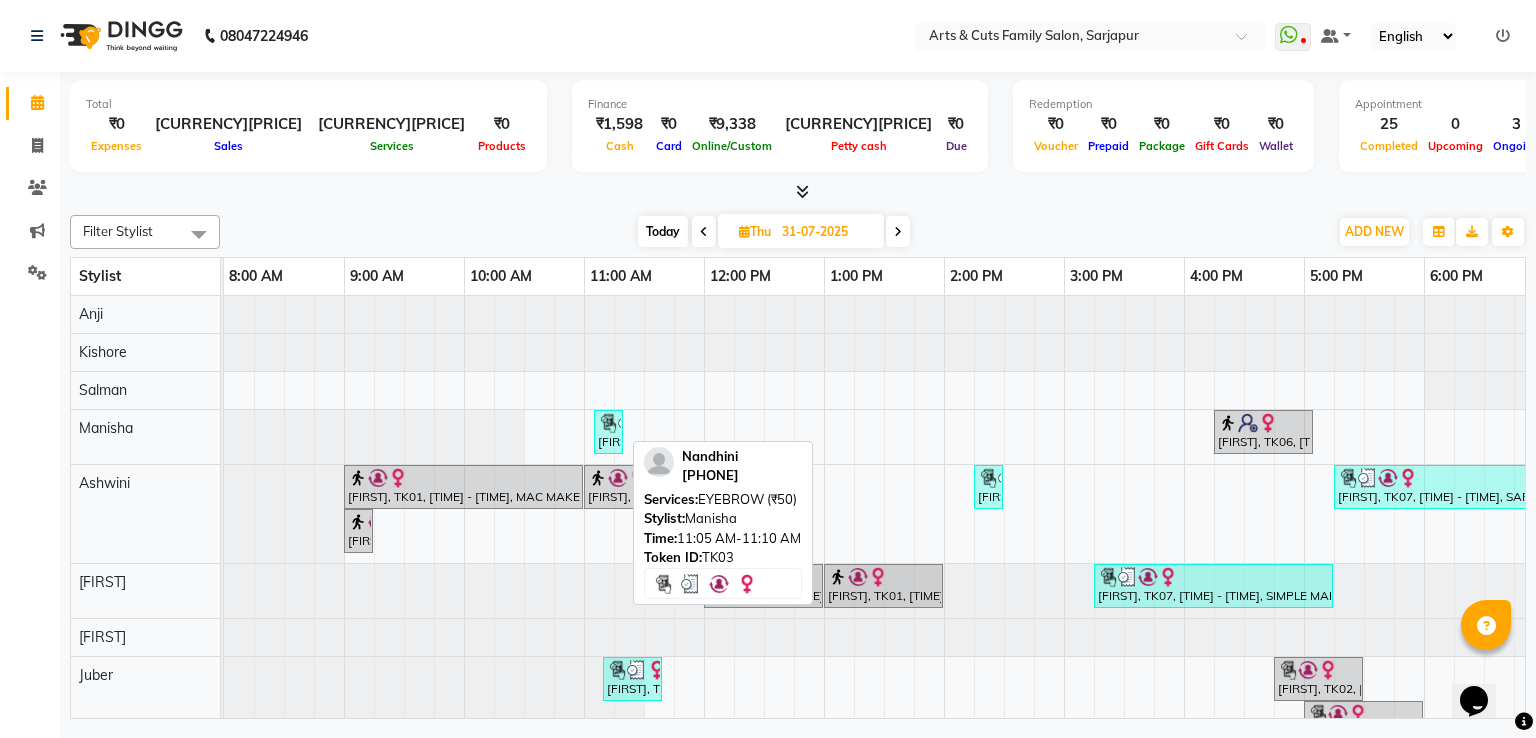 click on "[FIRST], TK03, [TIME] - [TIME], EYEBROW ([CURRENCY][PRICE])" at bounding box center (608, 432) 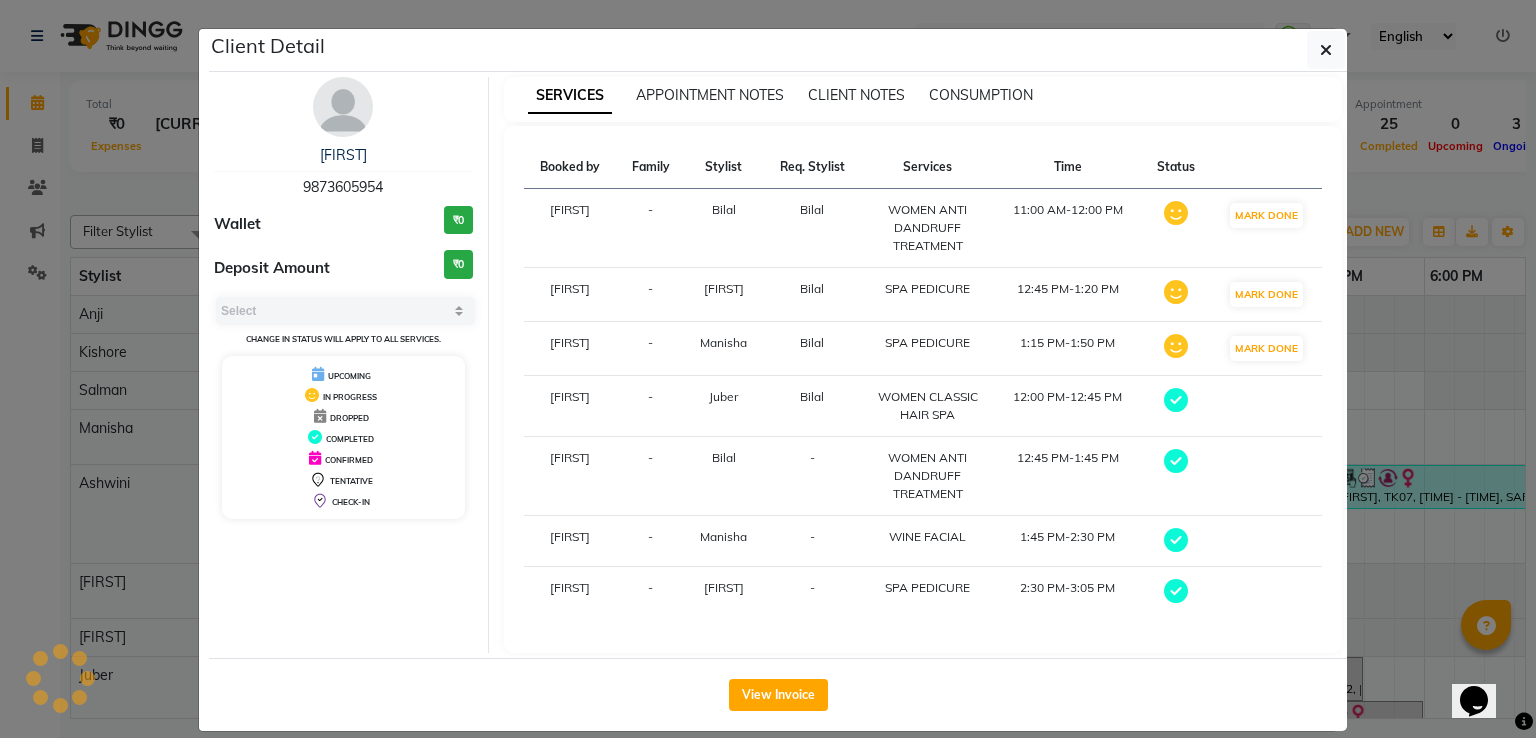 select on "3" 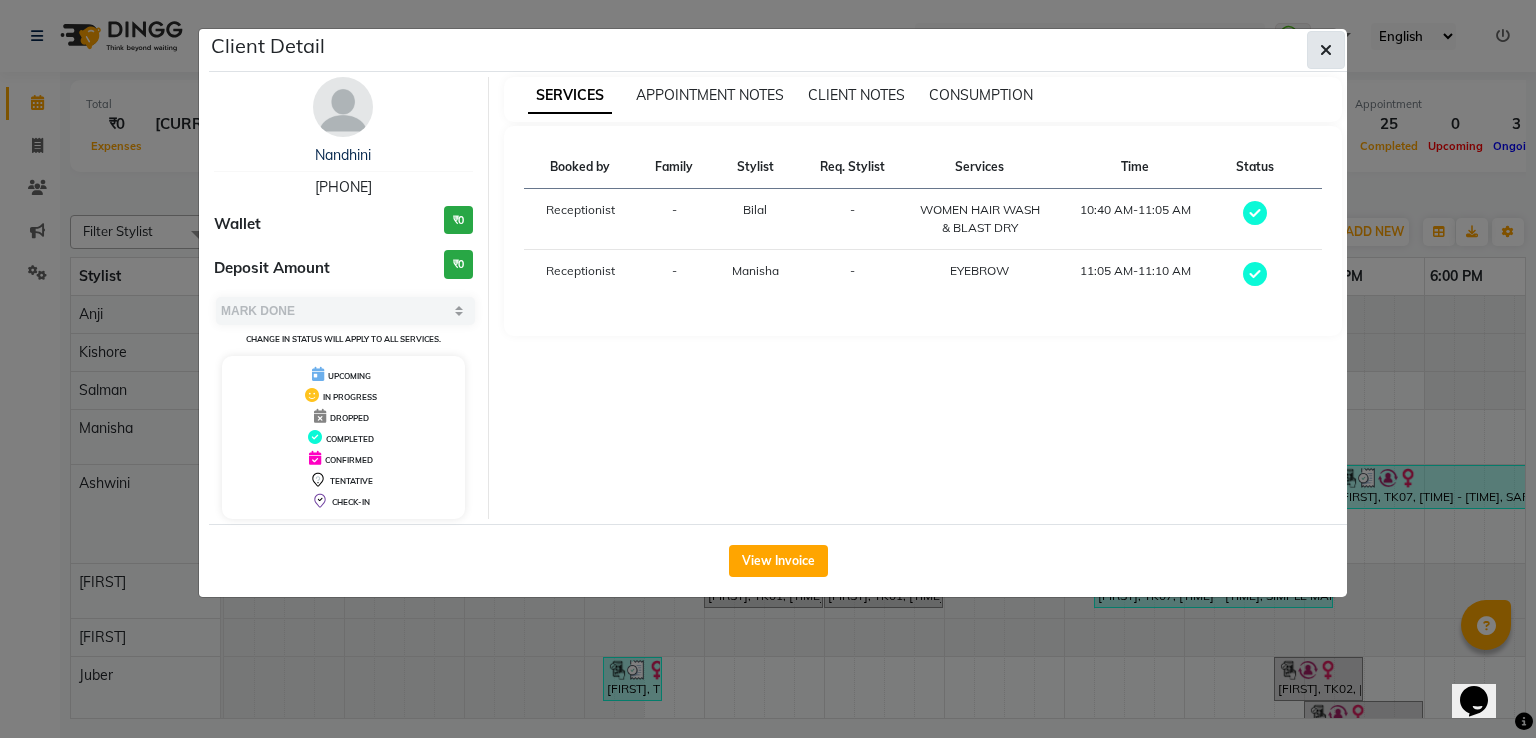 drag, startPoint x: 1327, startPoint y: 29, endPoint x: 1327, endPoint y: 41, distance: 12 